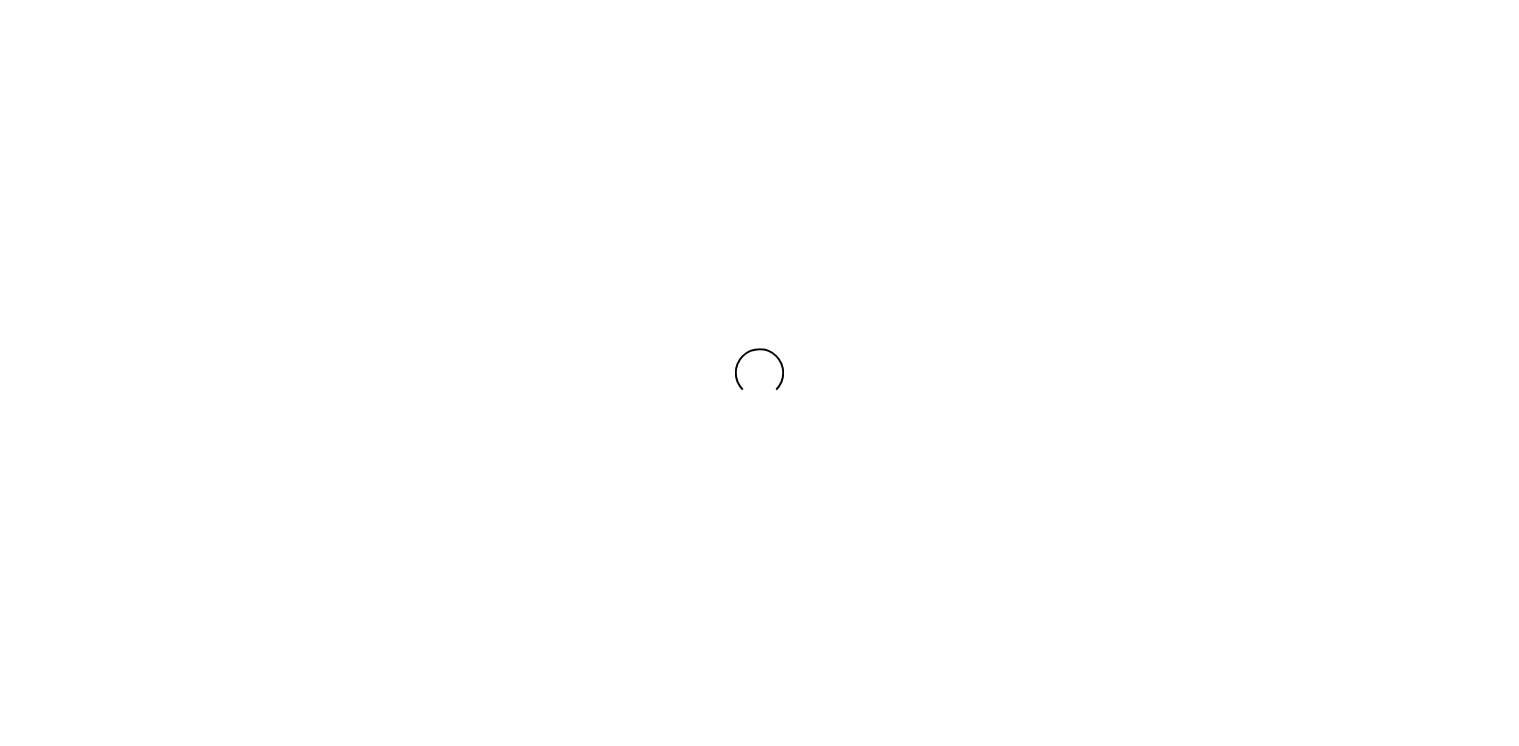 scroll, scrollTop: 0, scrollLeft: 0, axis: both 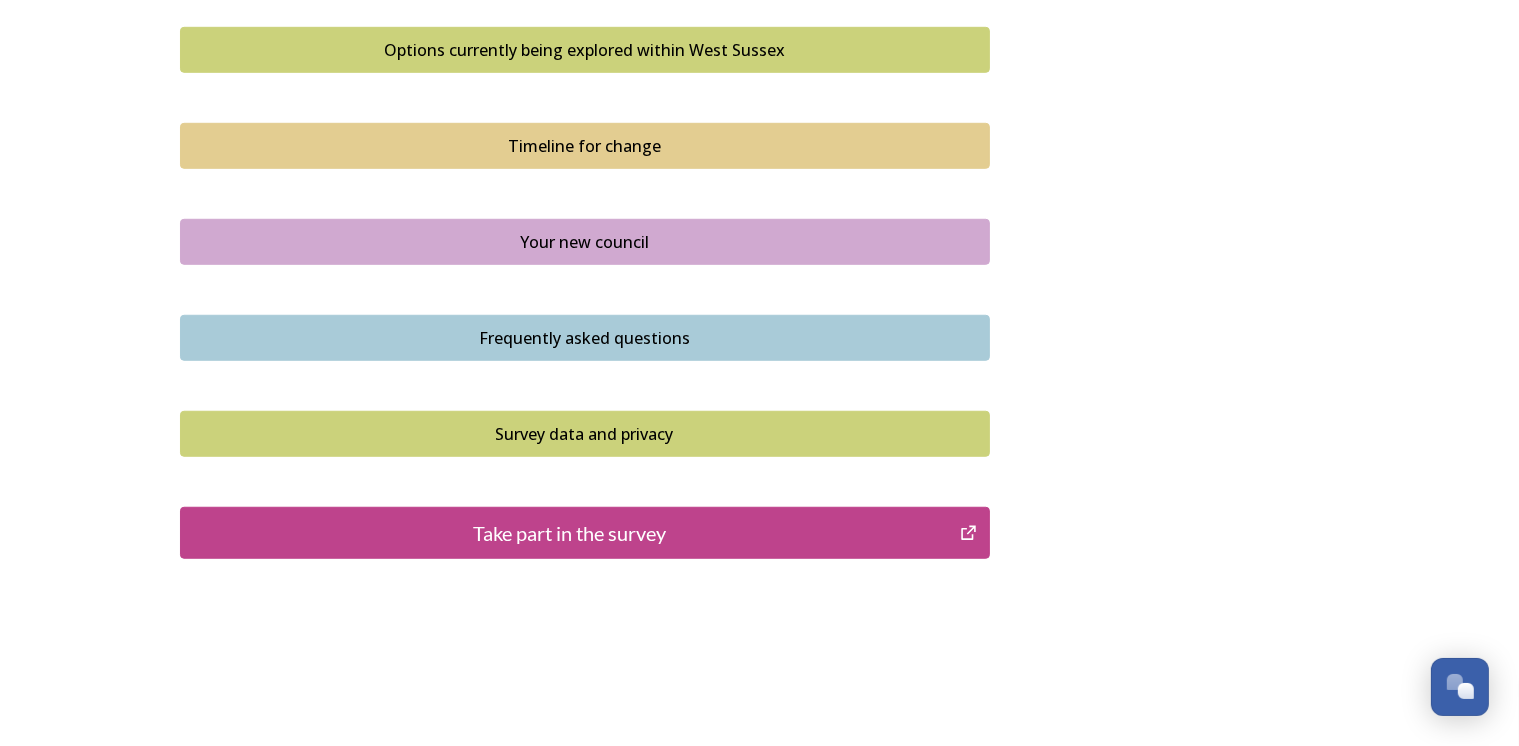 click on "Take part in the survey" at bounding box center (570, 533) 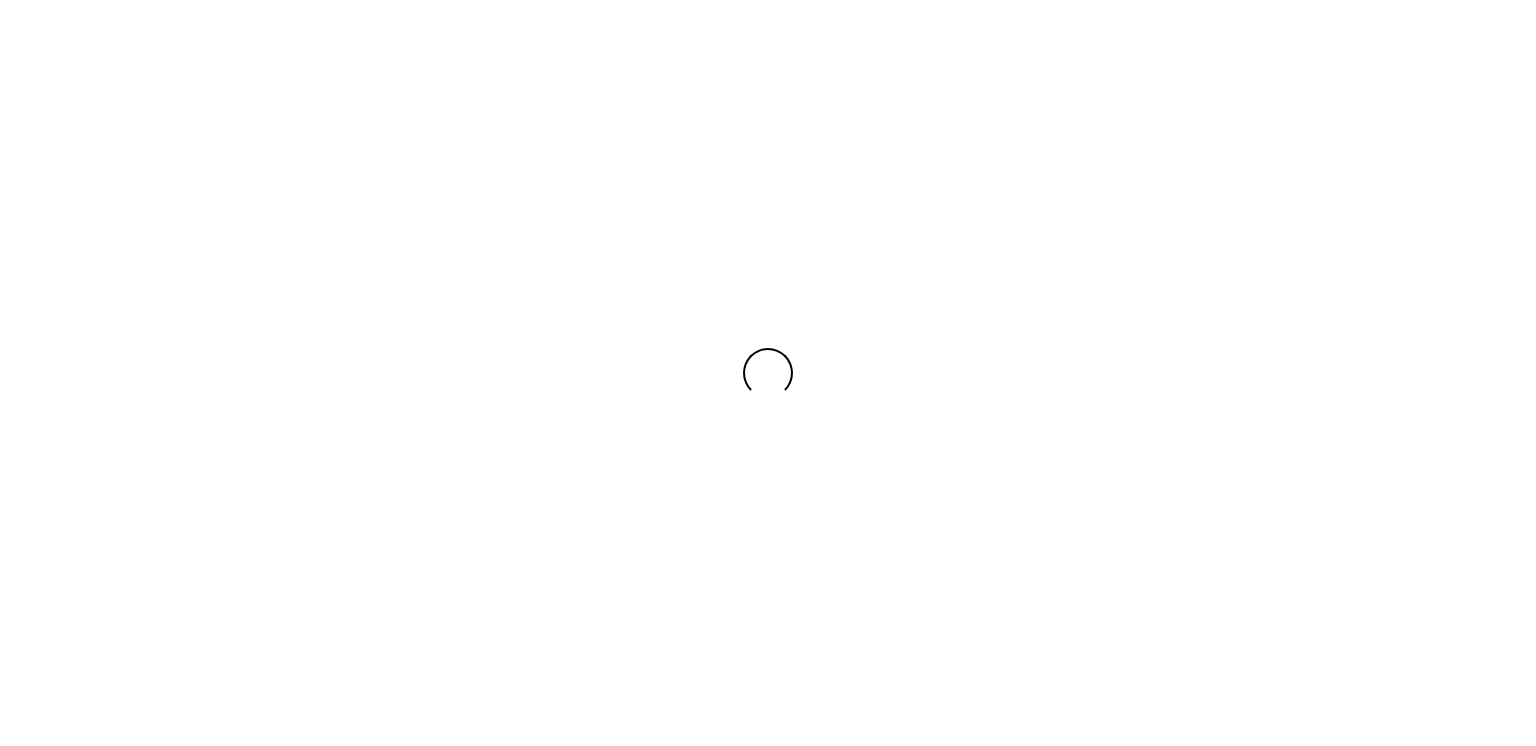 scroll, scrollTop: 0, scrollLeft: 0, axis: both 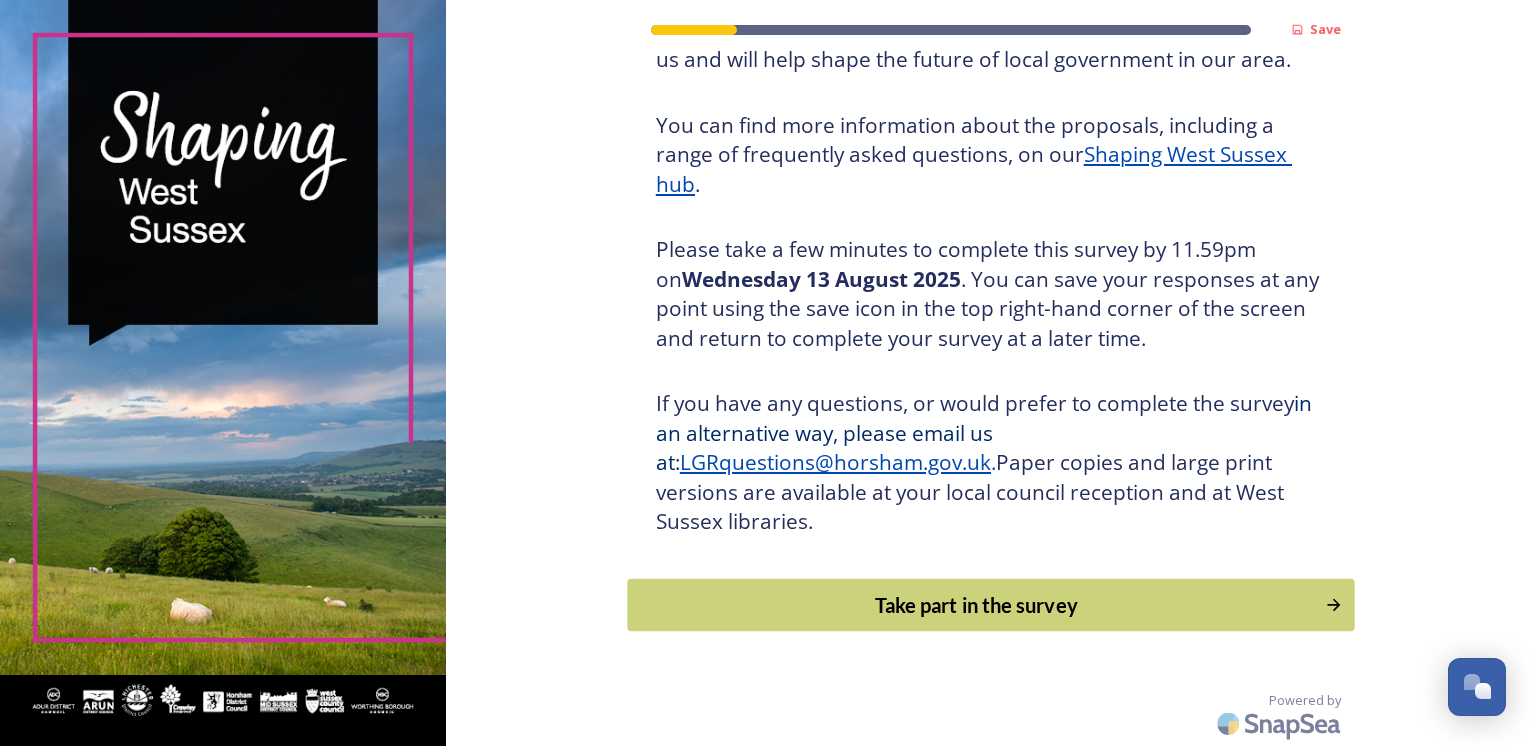click on "Take part in the survey" at bounding box center [976, 605] 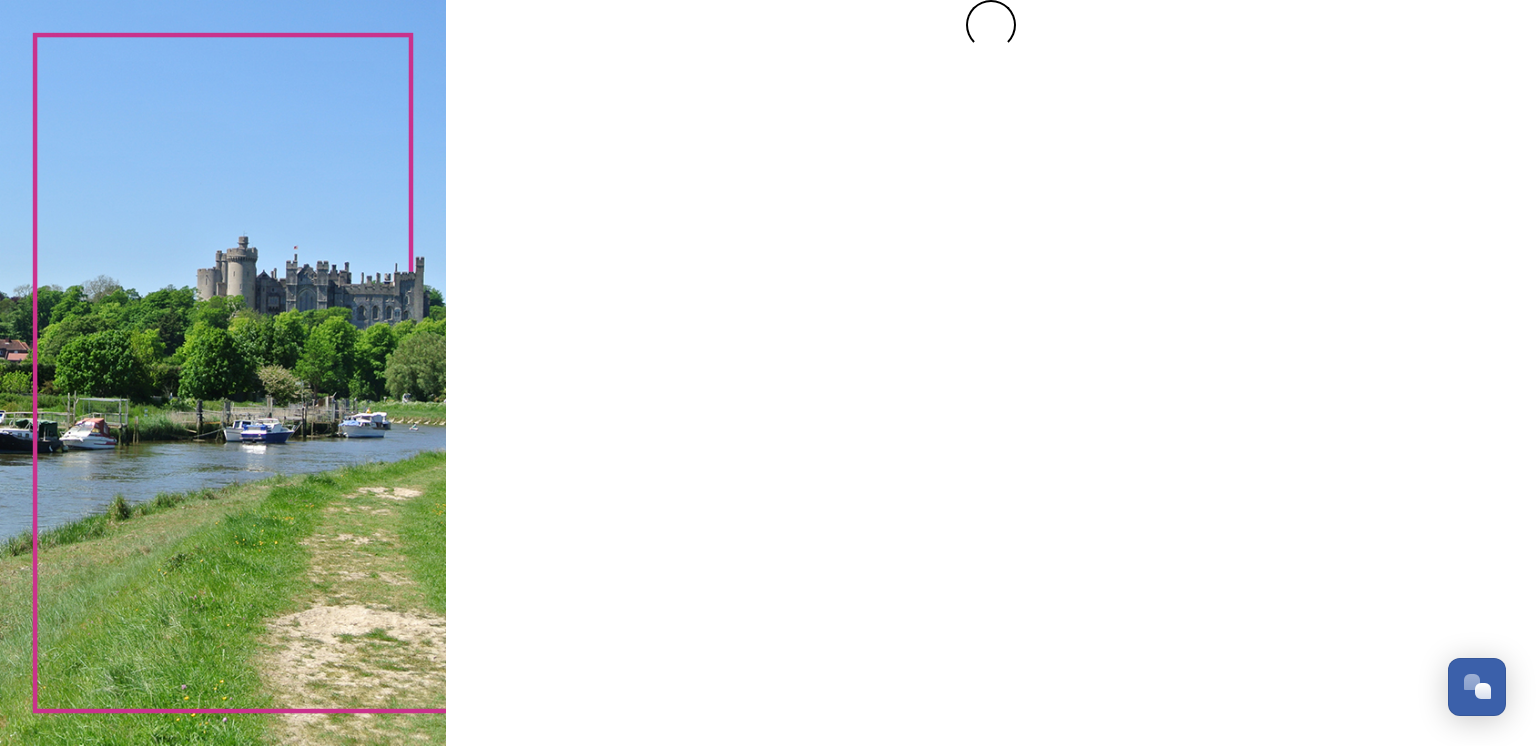 scroll, scrollTop: 0, scrollLeft: 0, axis: both 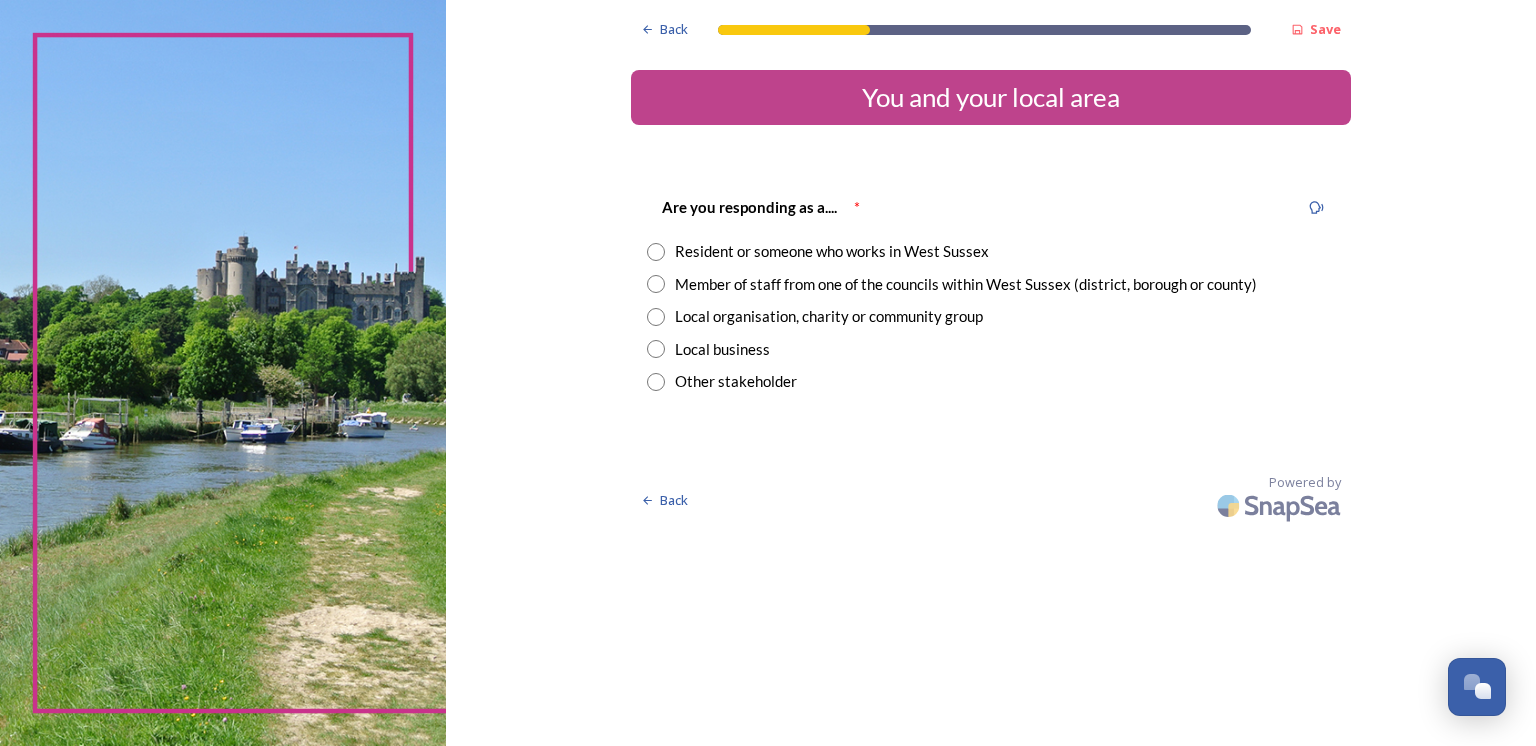 click at bounding box center [656, 317] 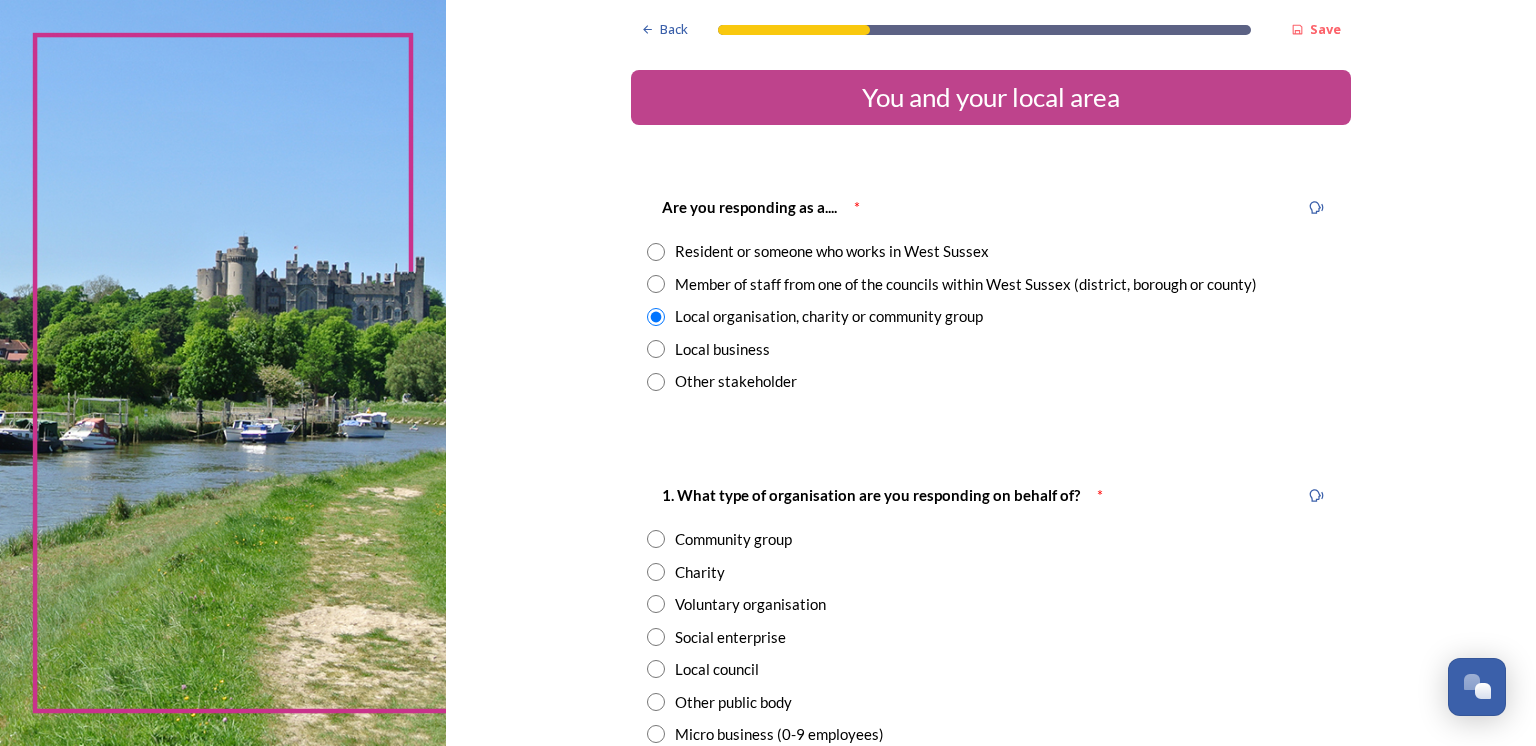 click at bounding box center [656, 539] 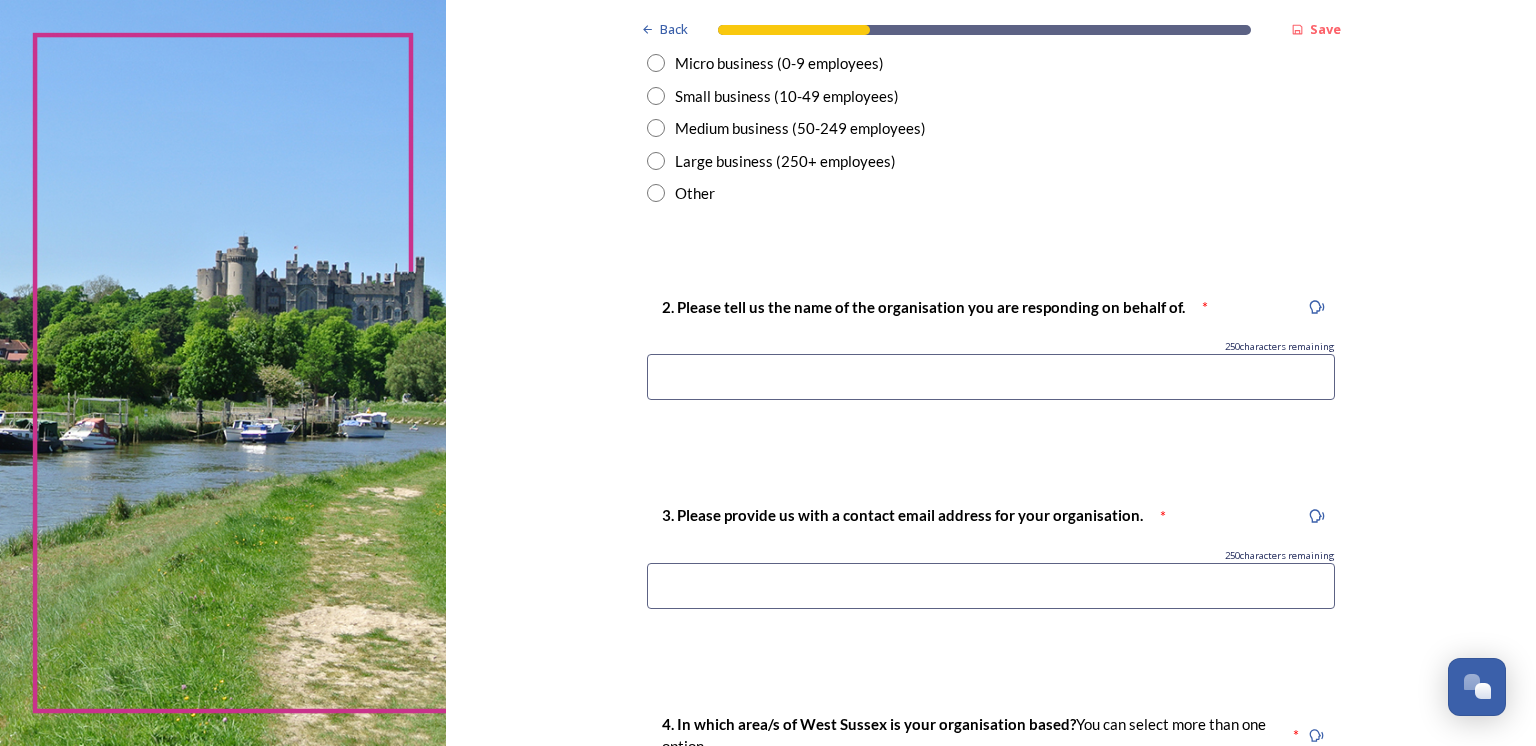 scroll, scrollTop: 678, scrollLeft: 0, axis: vertical 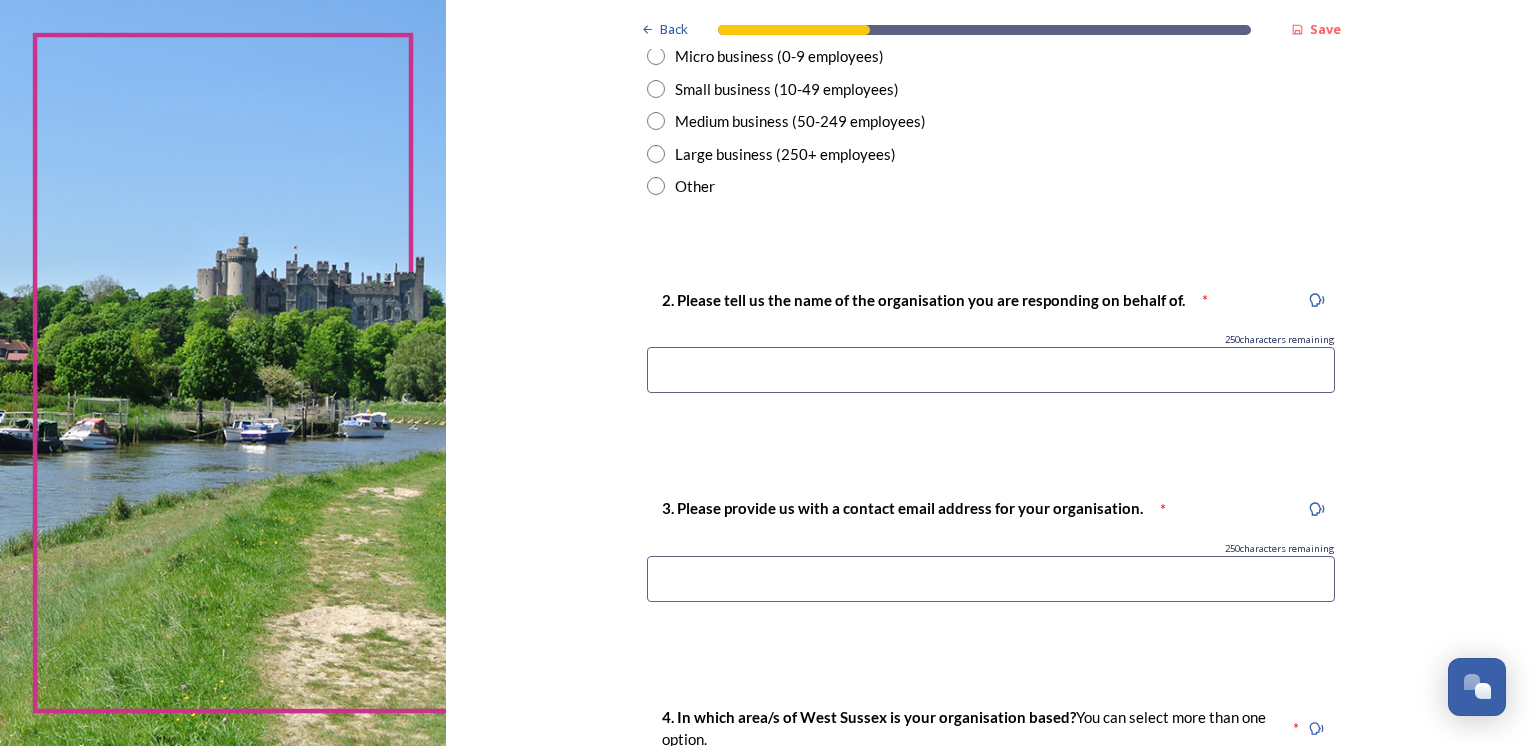 click at bounding box center (991, 370) 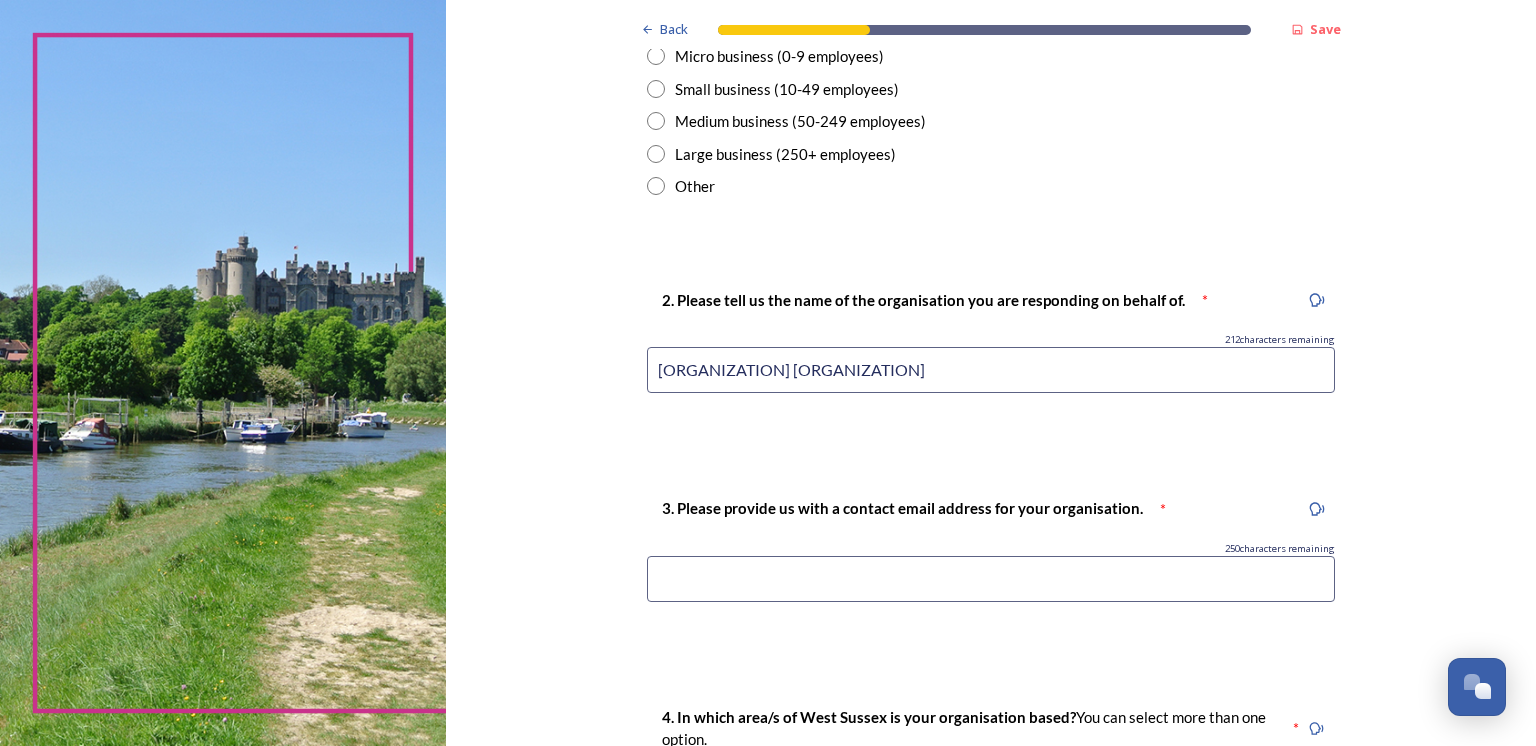 type on "[ORGANIZATION] [ORGANIZATION]" 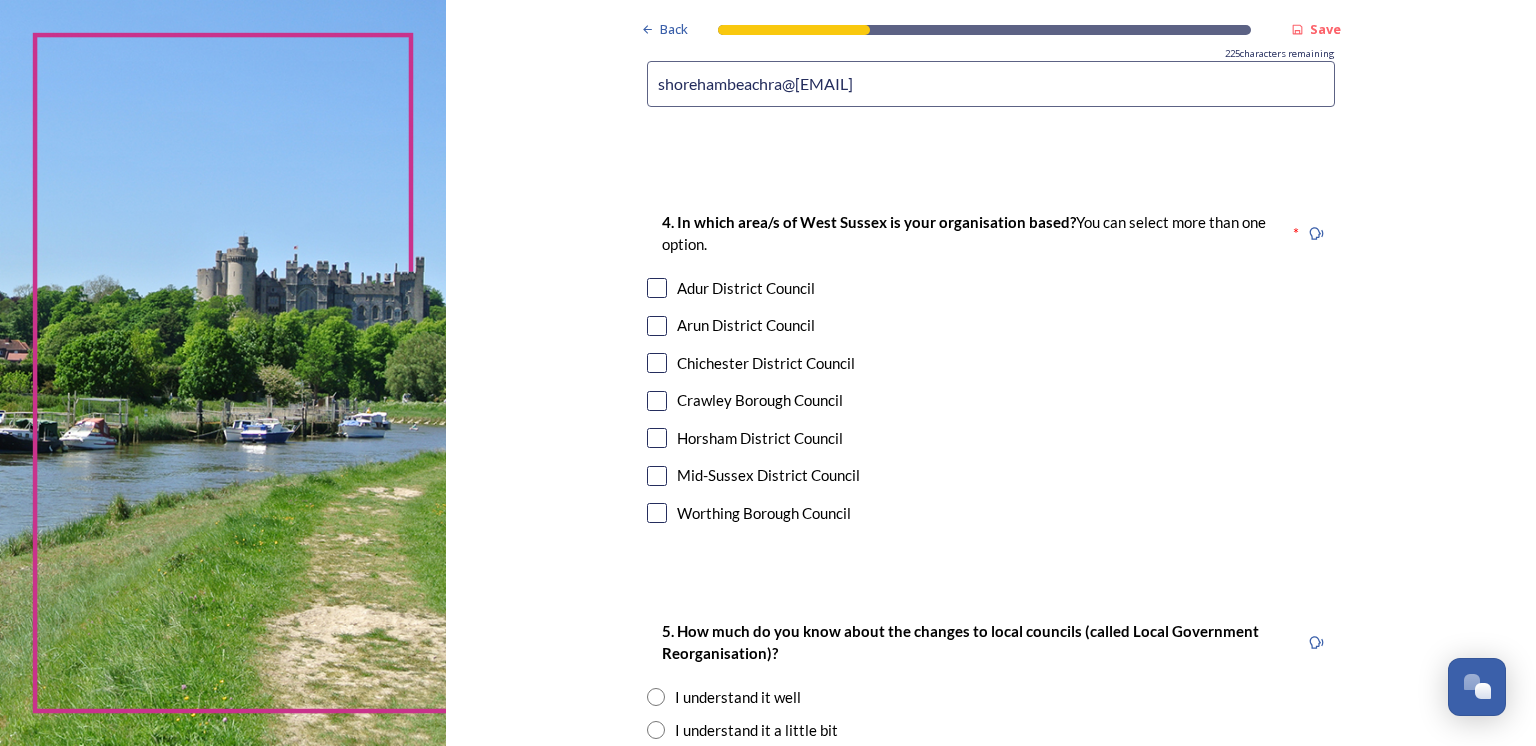 scroll, scrollTop: 1198, scrollLeft: 0, axis: vertical 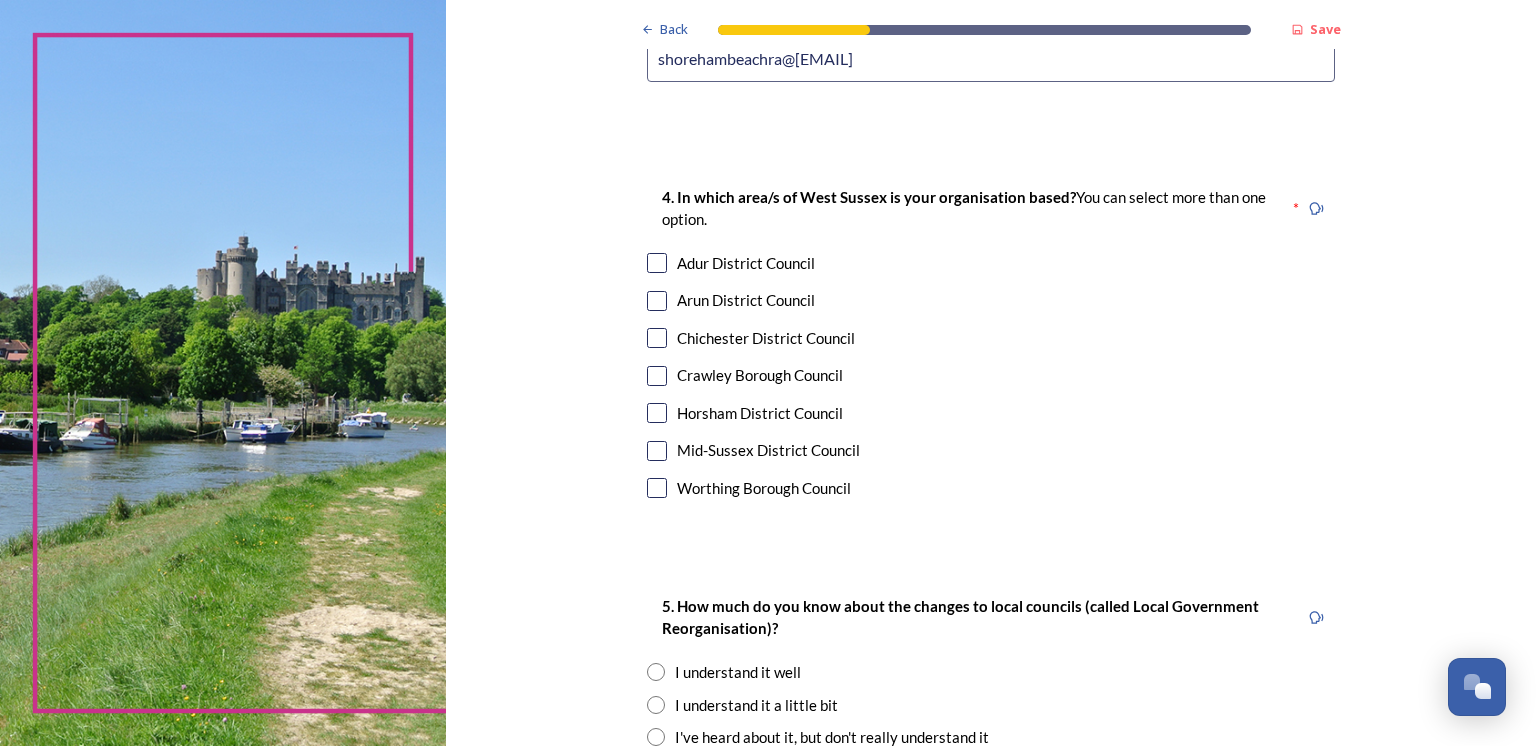 click at bounding box center (657, 263) 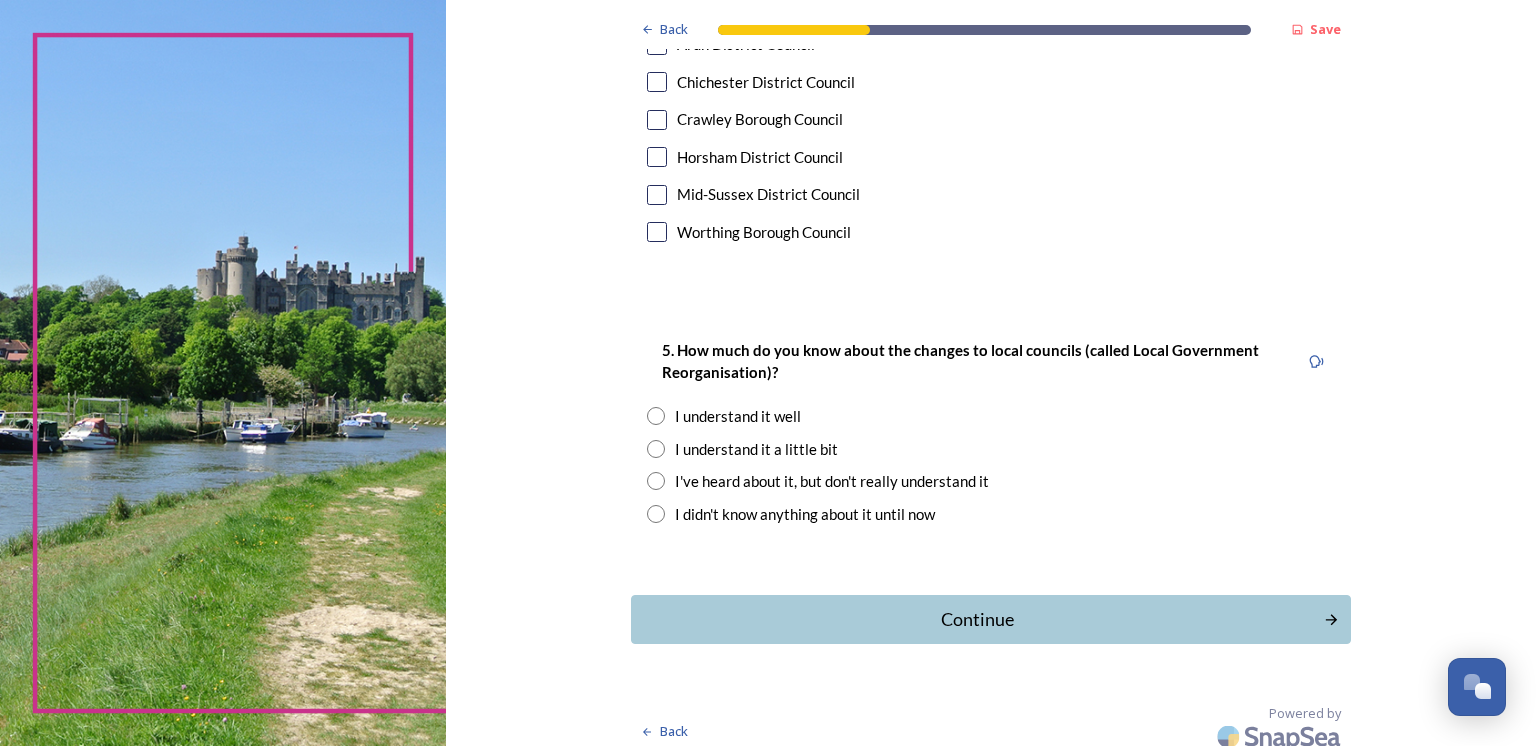 scroll, scrollTop: 1467, scrollLeft: 0, axis: vertical 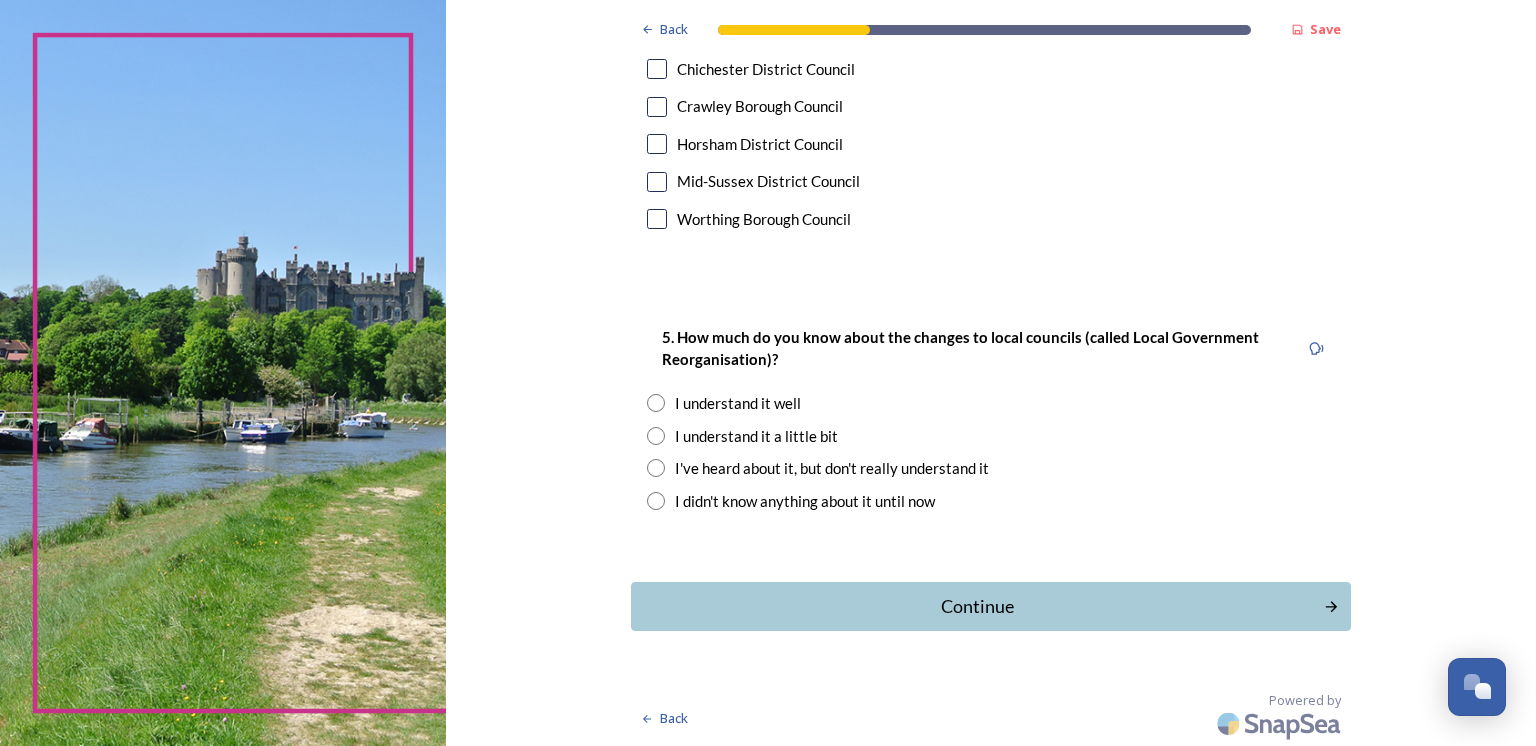click at bounding box center [656, 403] 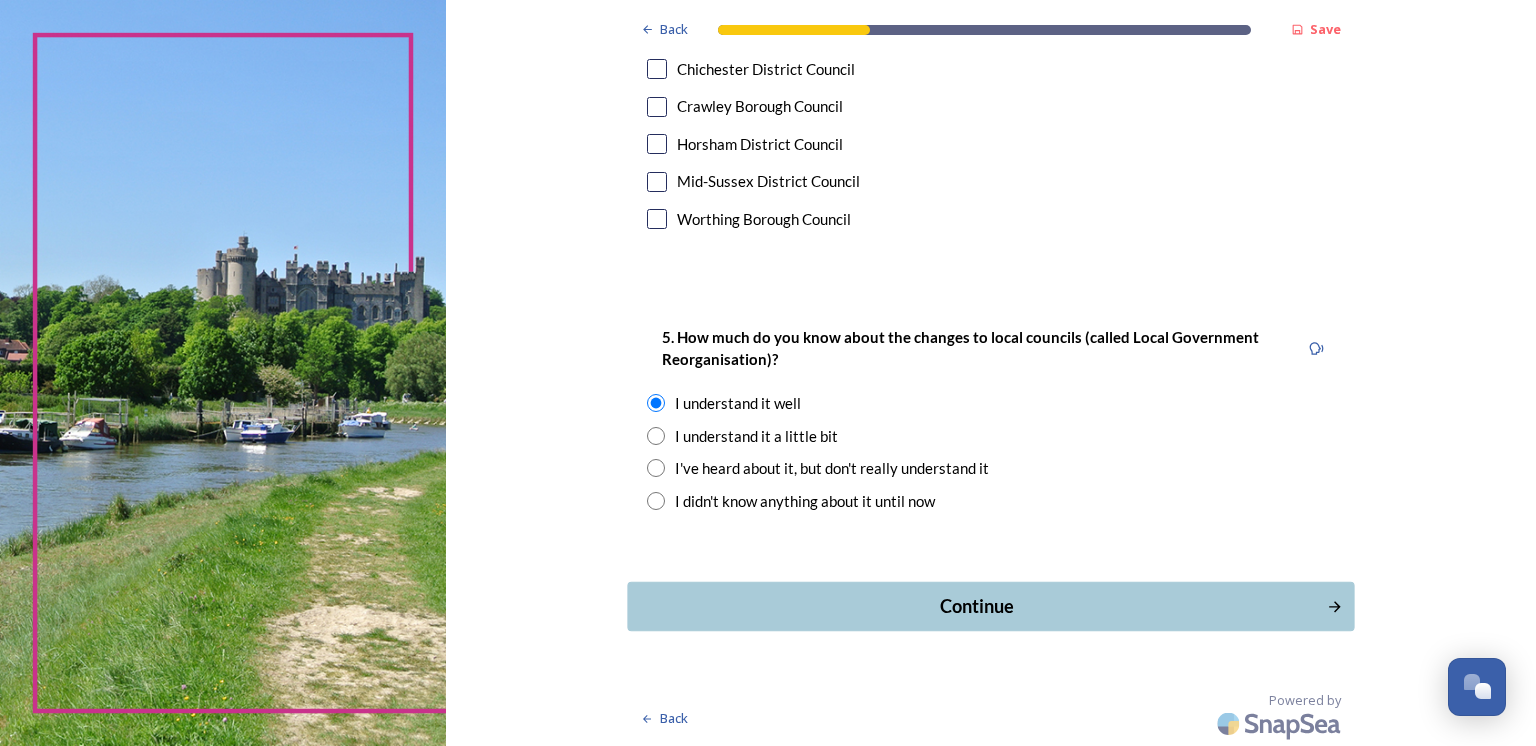 click on "Continue" at bounding box center [976, 606] 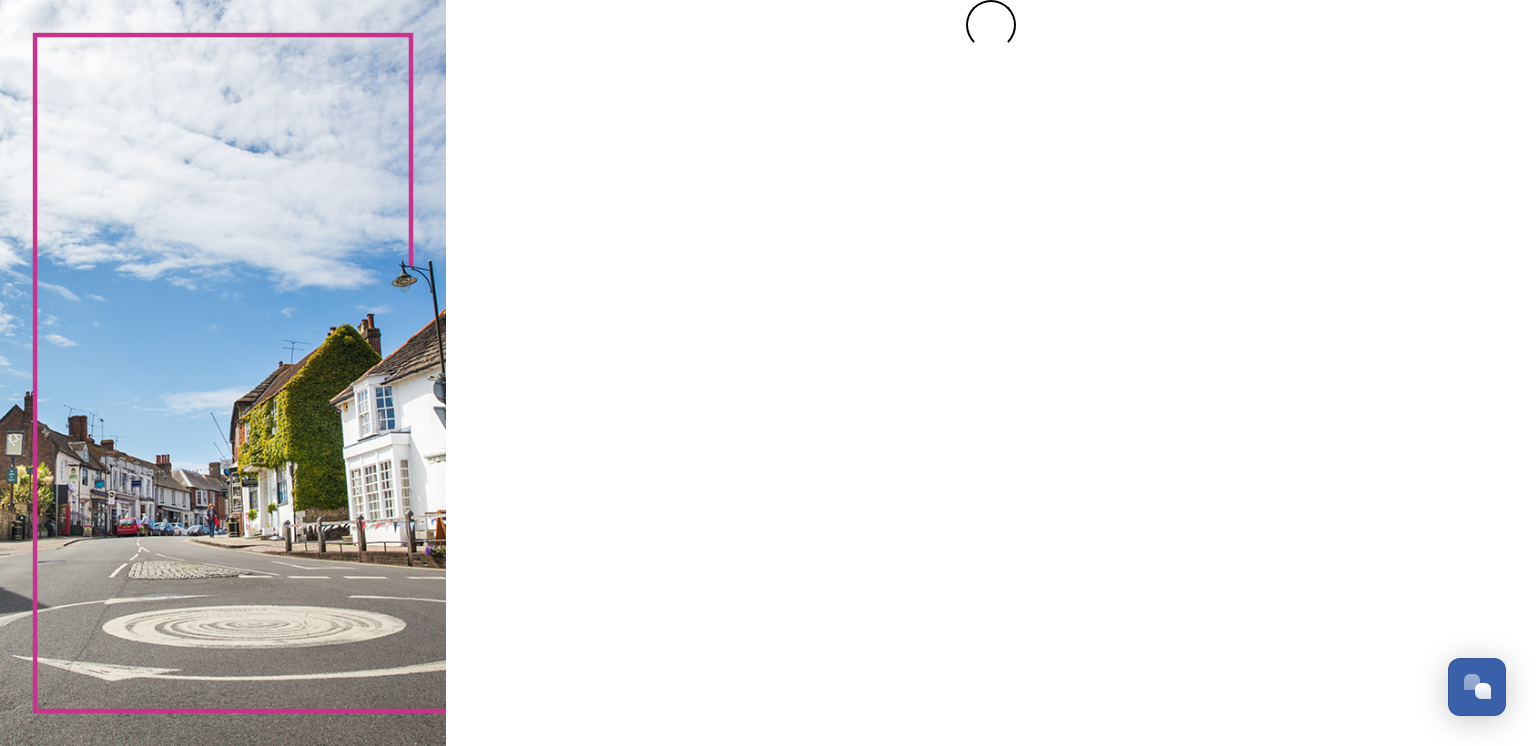 scroll, scrollTop: 0, scrollLeft: 0, axis: both 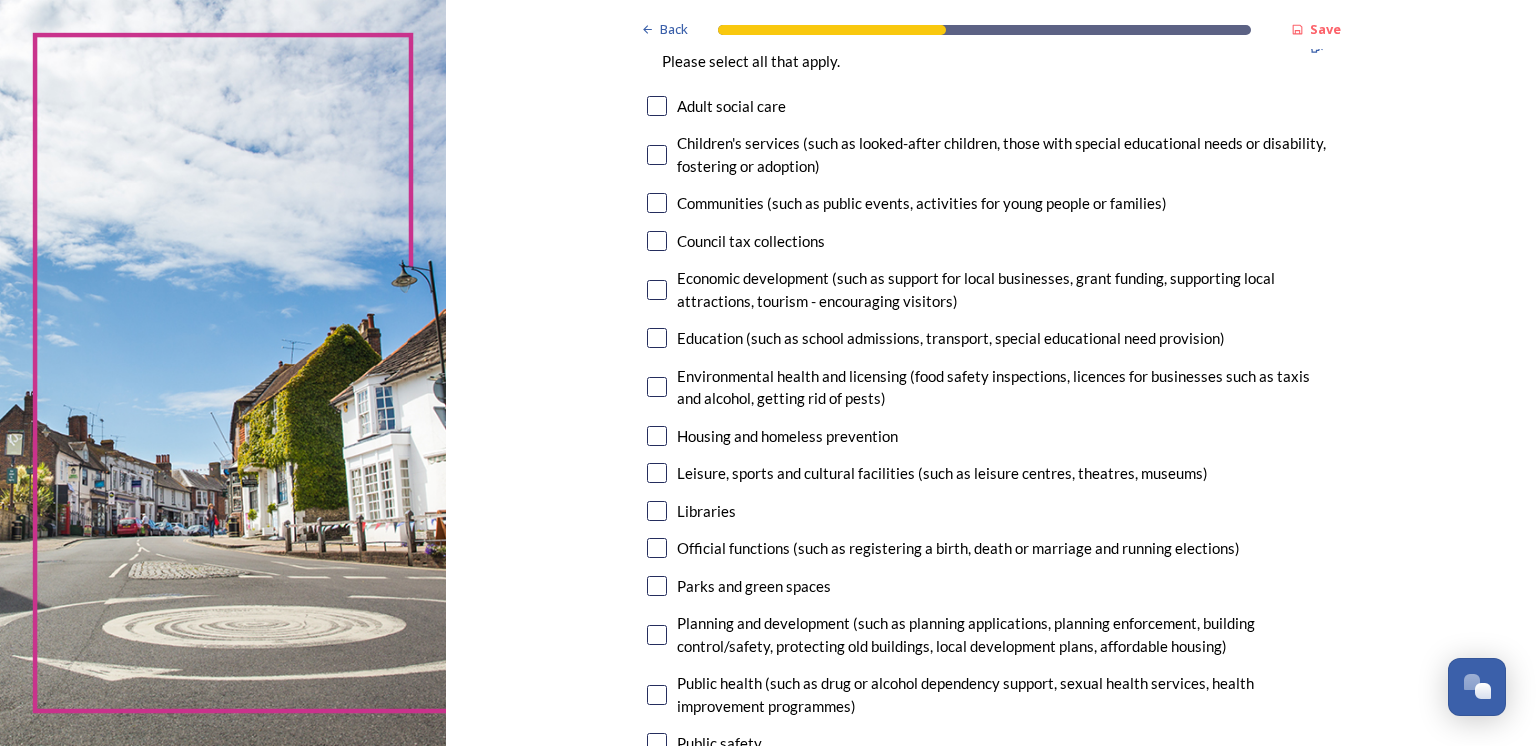 click at bounding box center (657, 203) 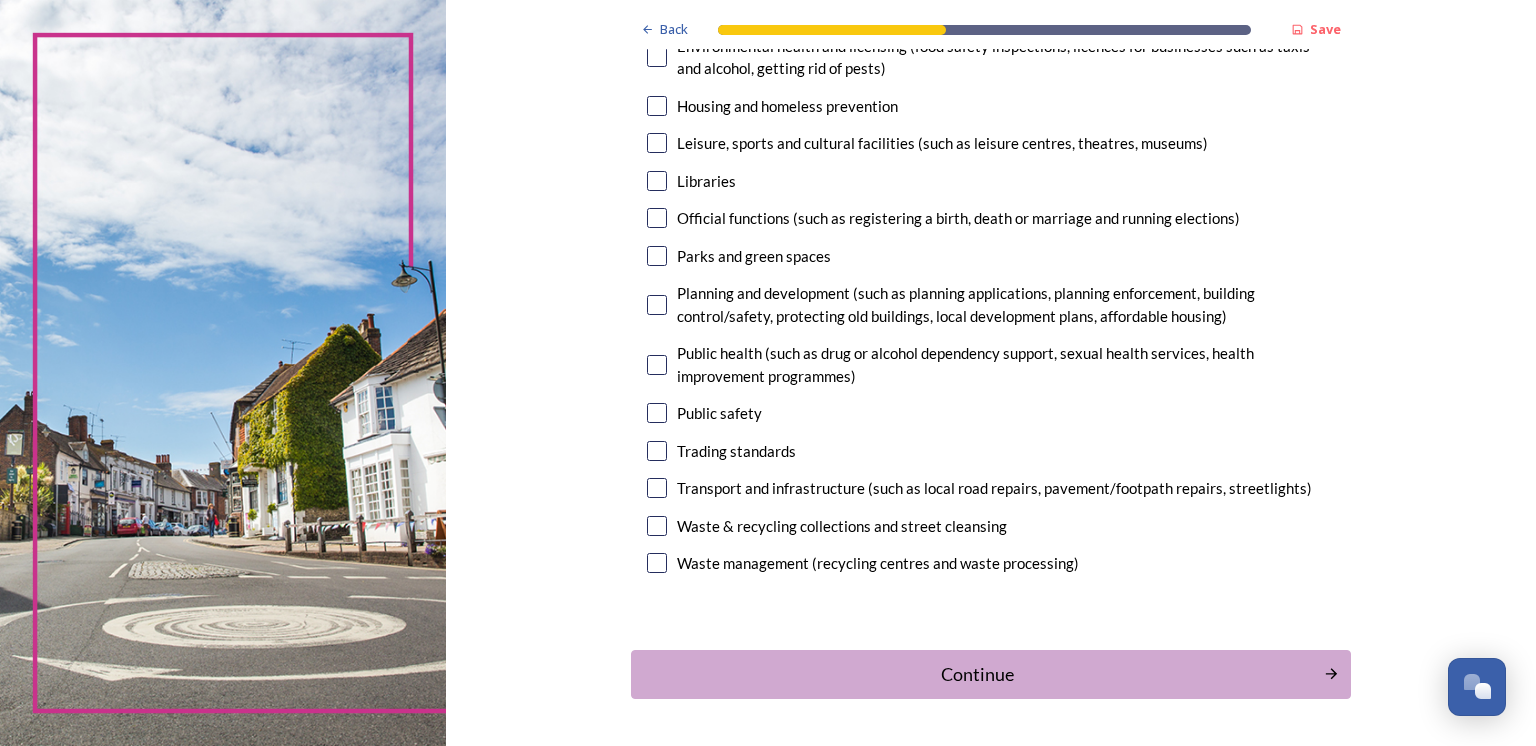 scroll, scrollTop: 513, scrollLeft: 0, axis: vertical 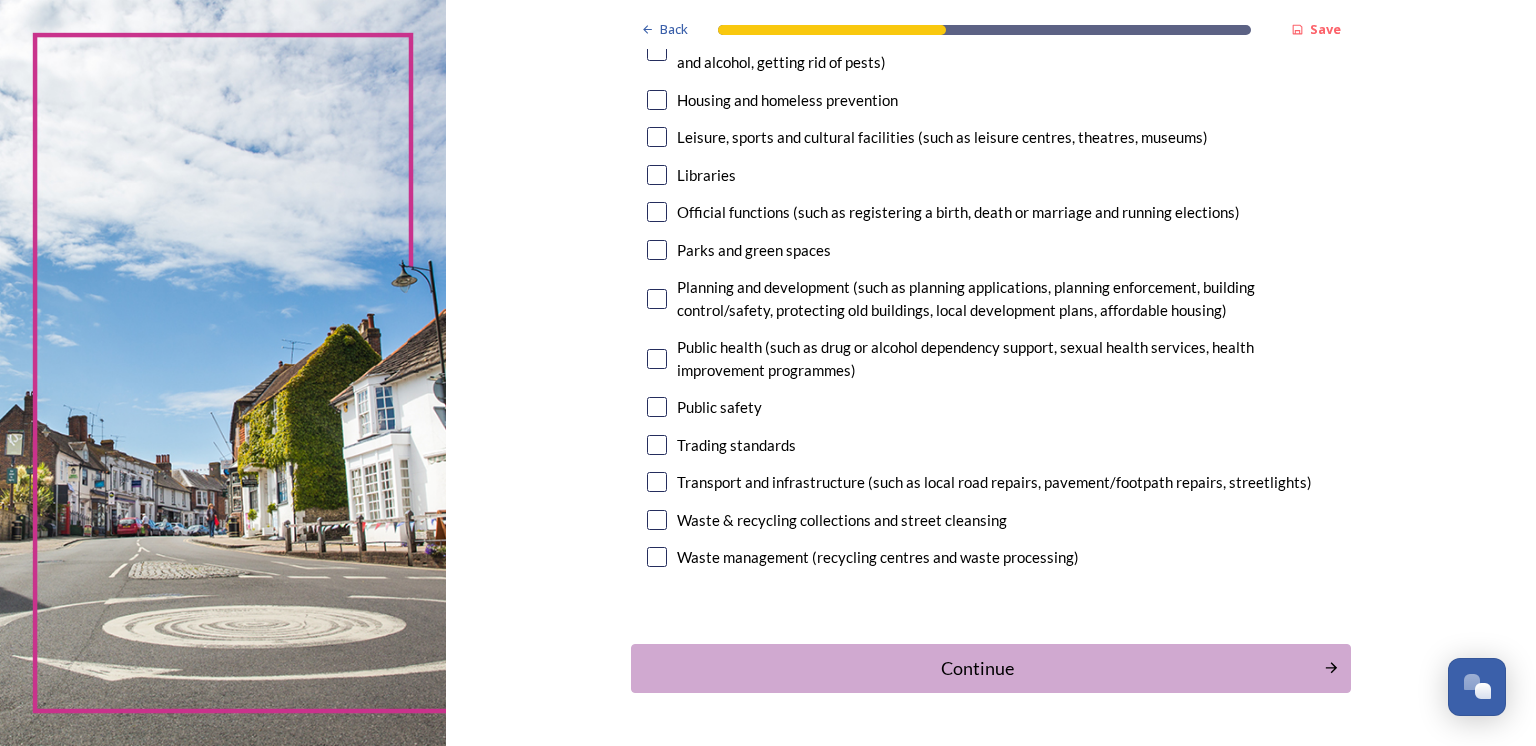 click at bounding box center (657, 250) 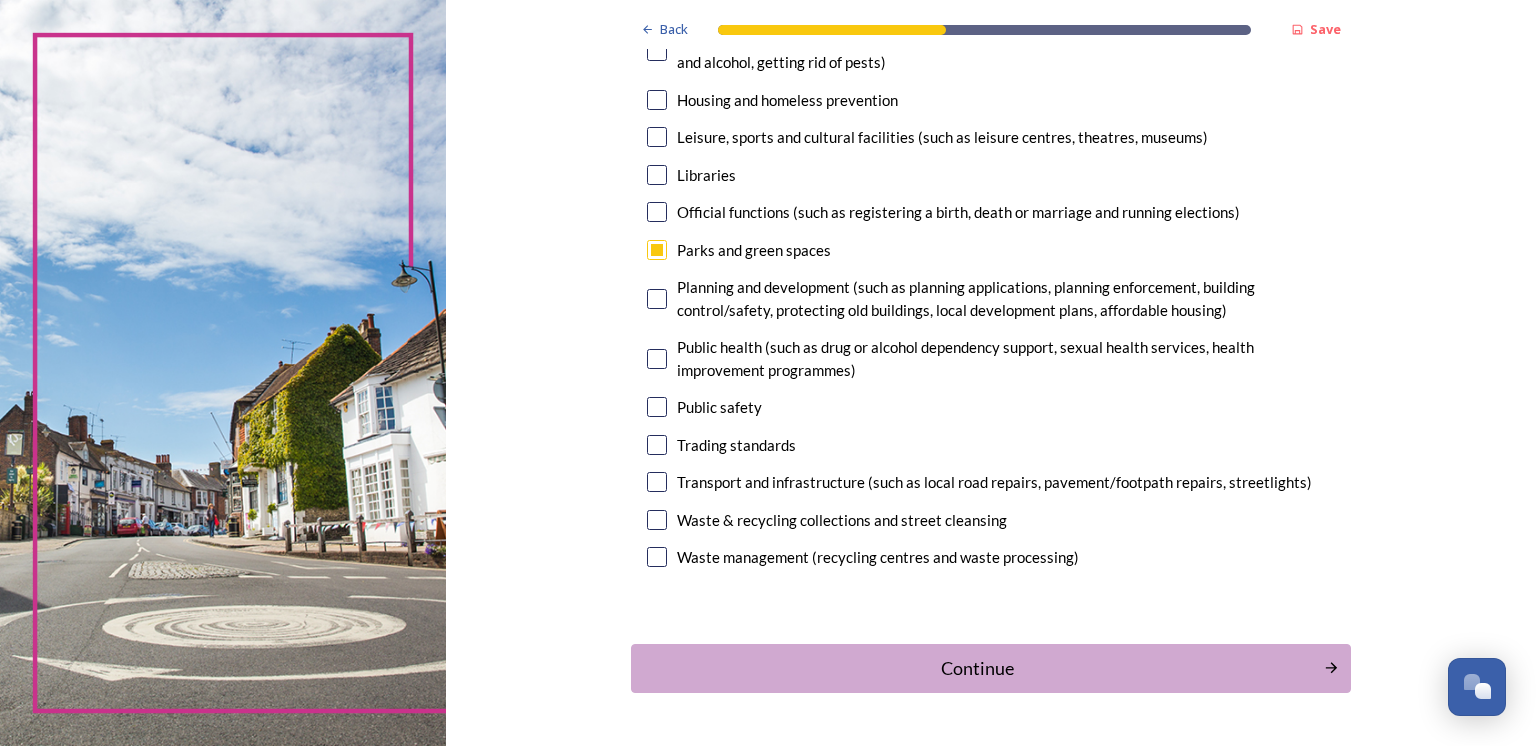 click at bounding box center [657, 299] 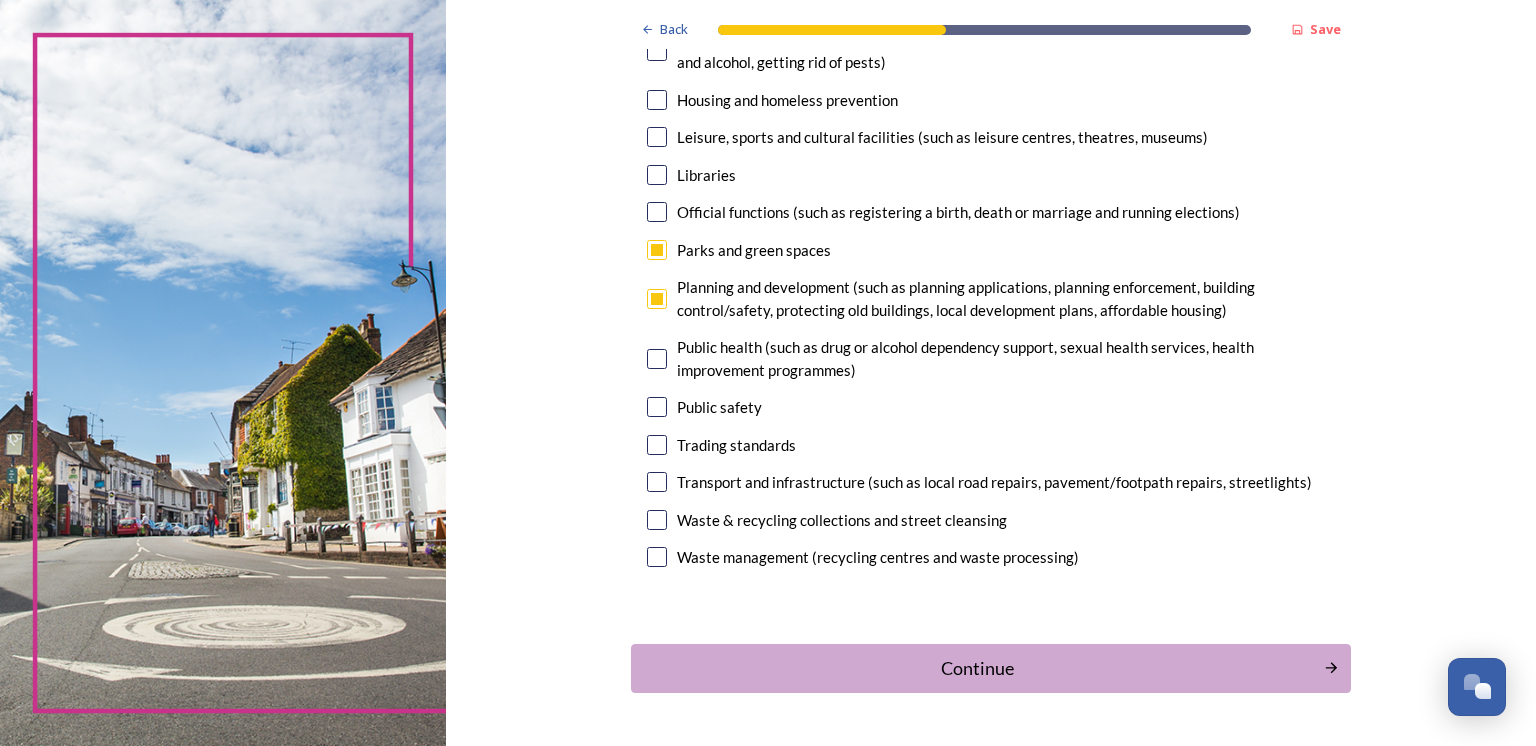 click at bounding box center [657, 407] 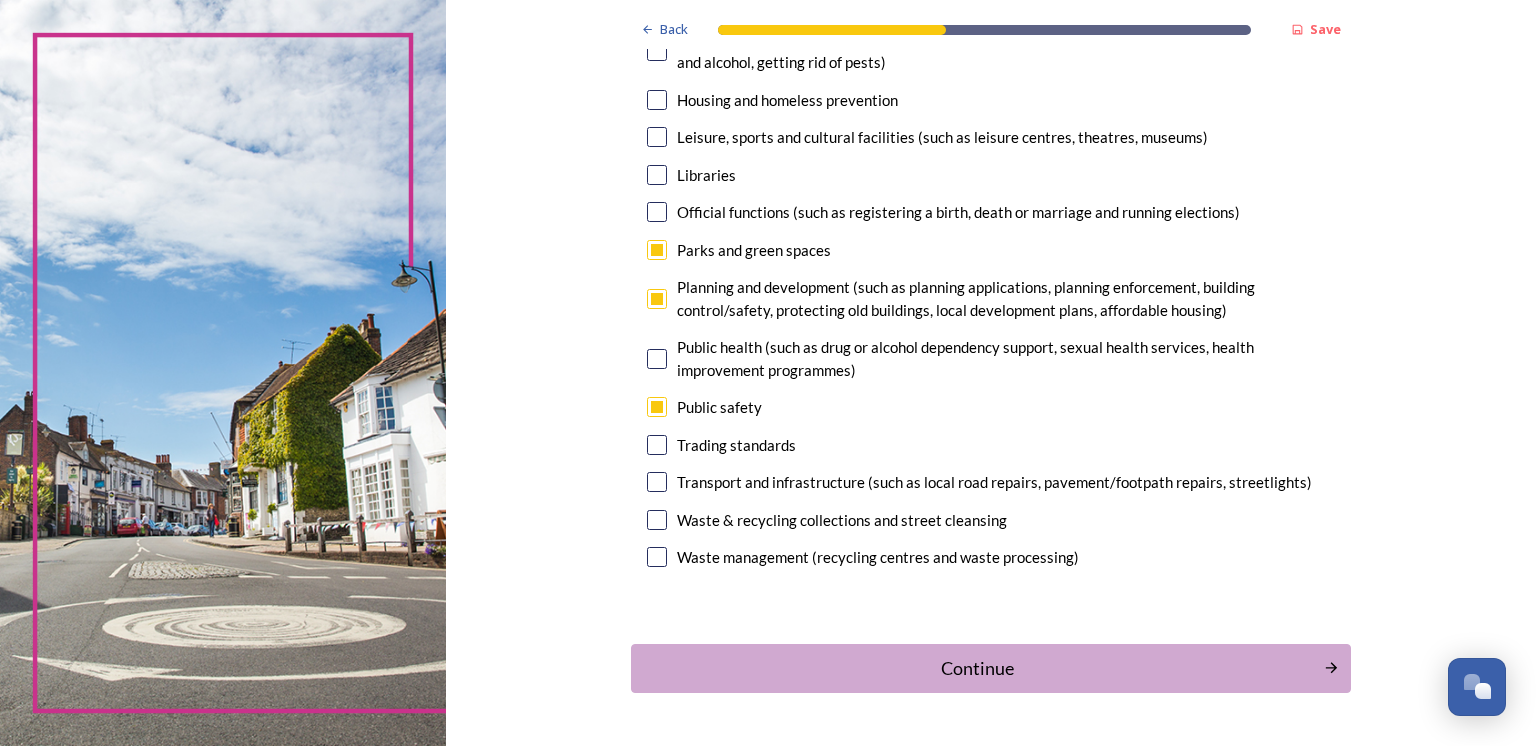 click at bounding box center (657, 482) 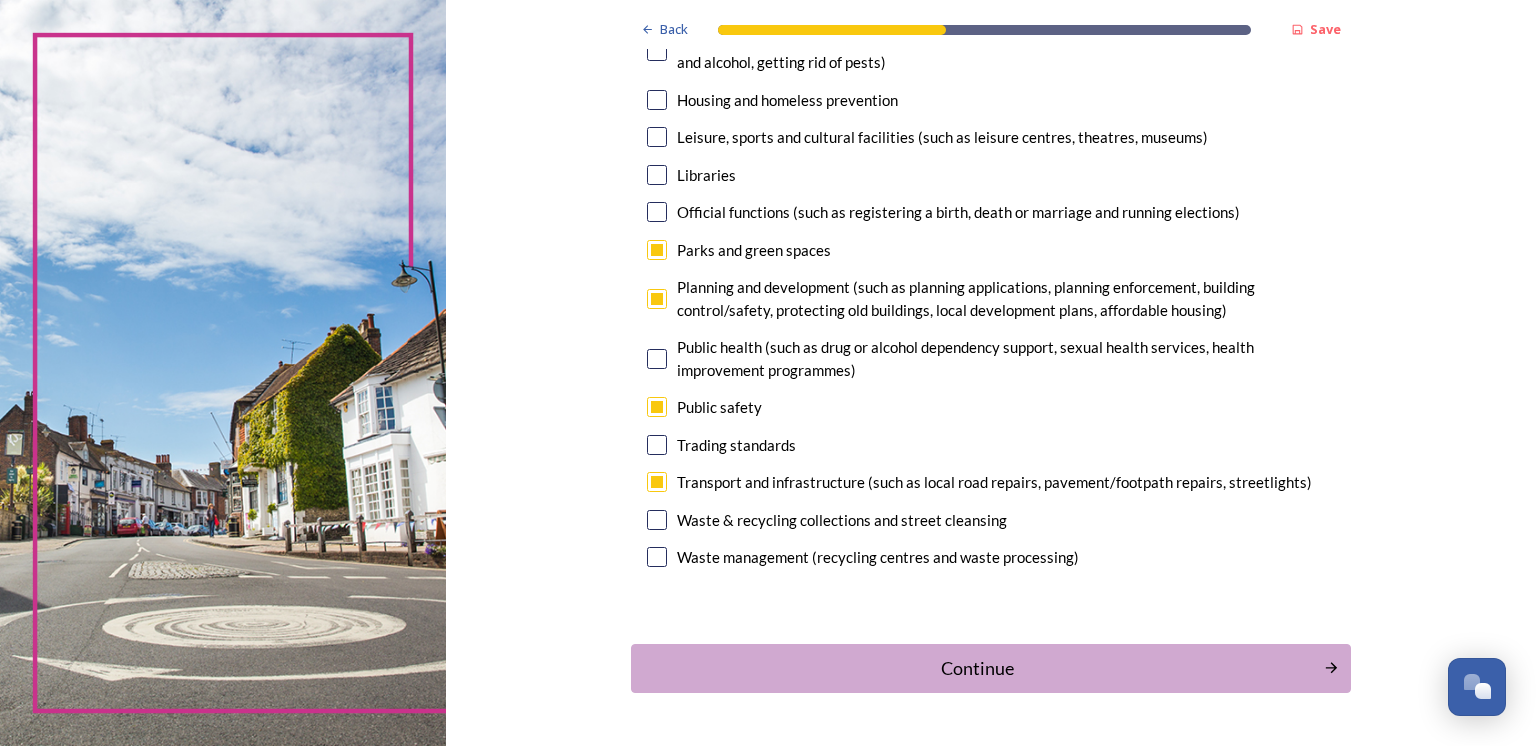 click at bounding box center (657, 520) 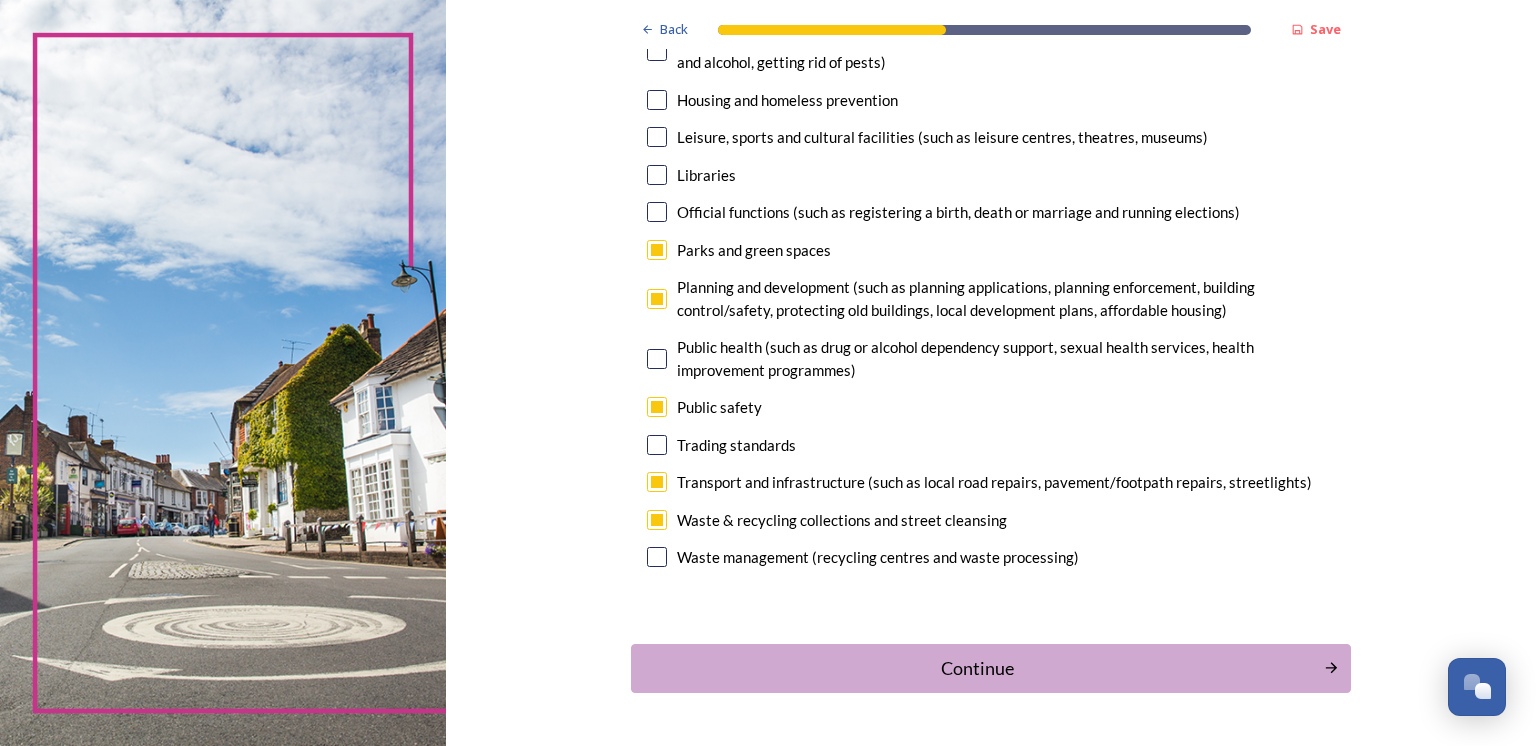 click on "Continue" at bounding box center [977, 668] 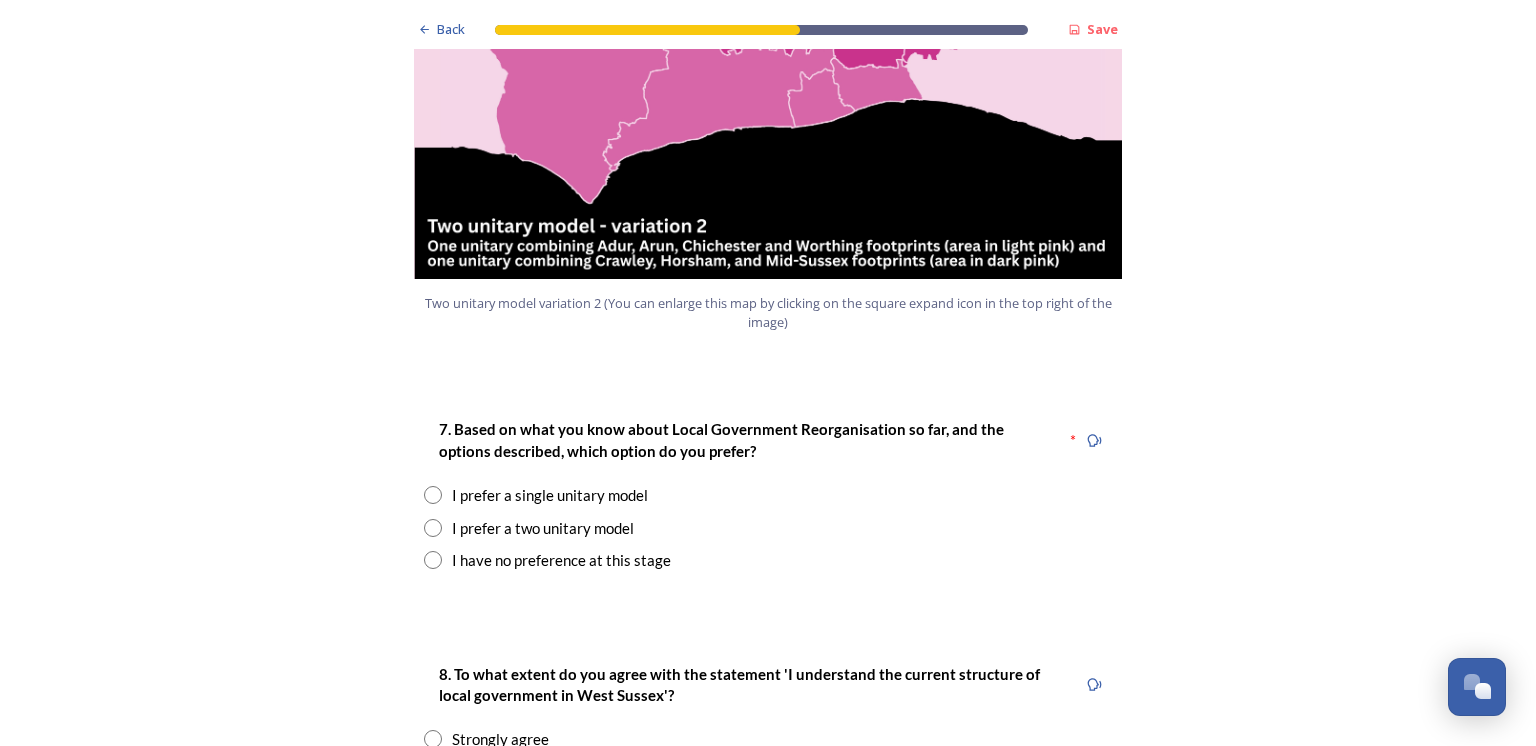 scroll, scrollTop: 2349, scrollLeft: 0, axis: vertical 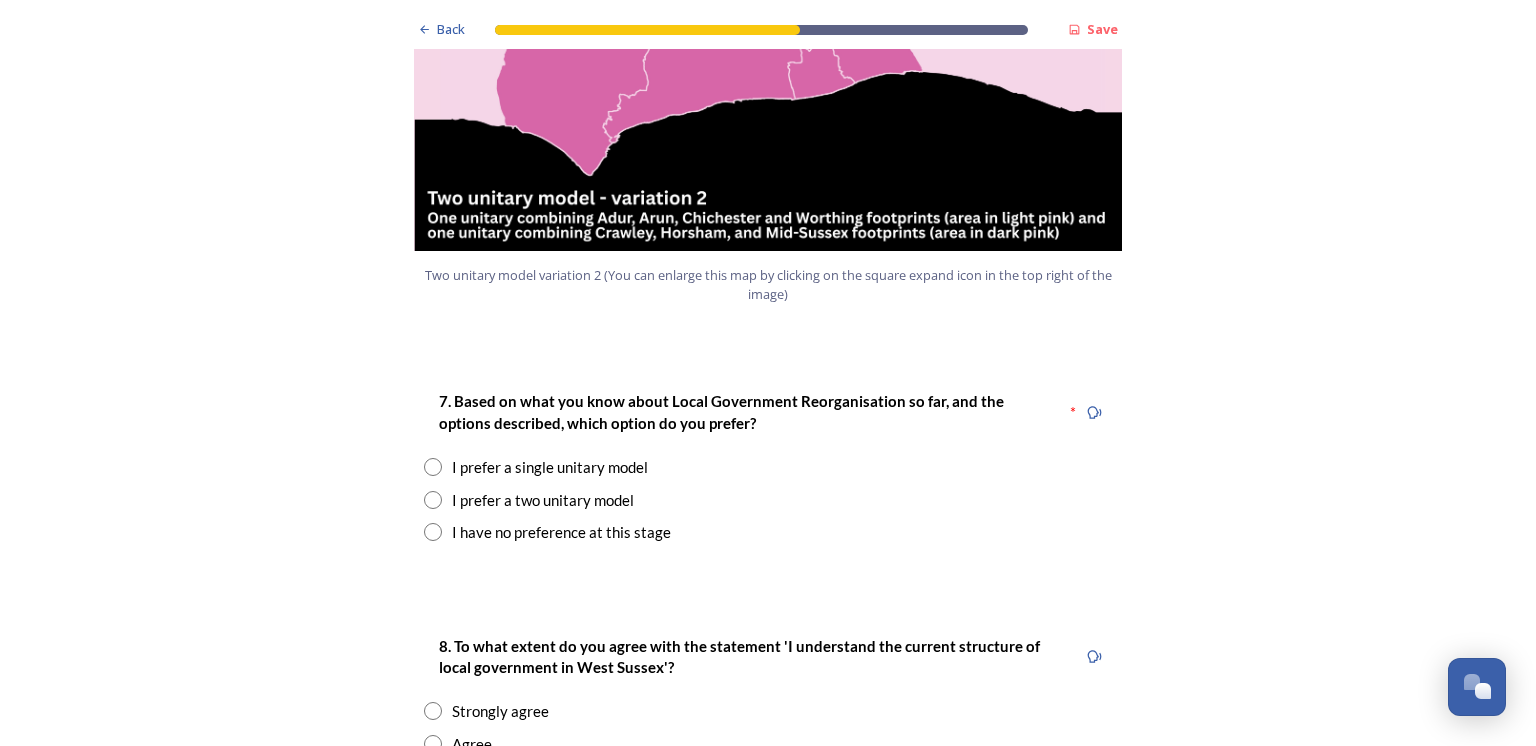 click at bounding box center (433, 500) 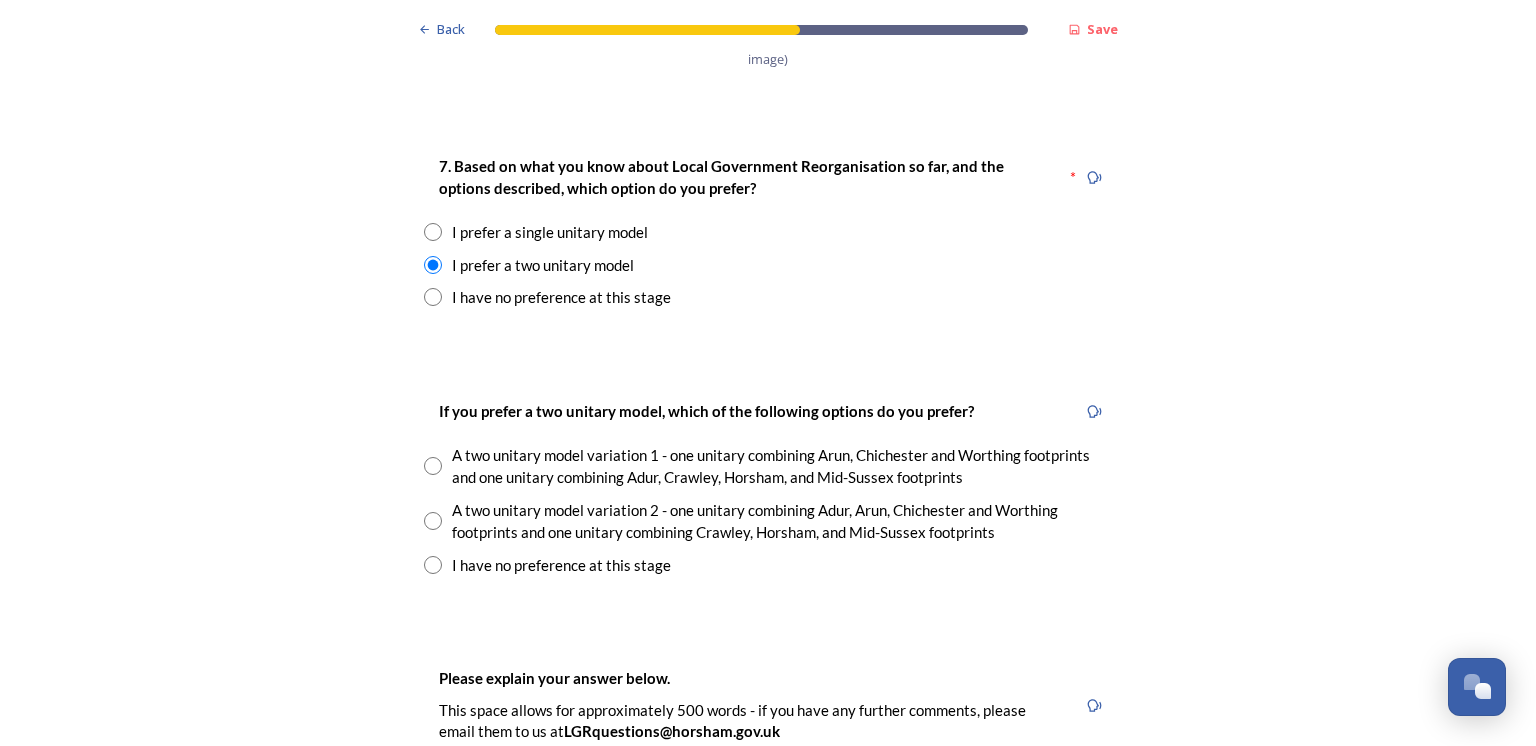 scroll, scrollTop: 2729, scrollLeft: 0, axis: vertical 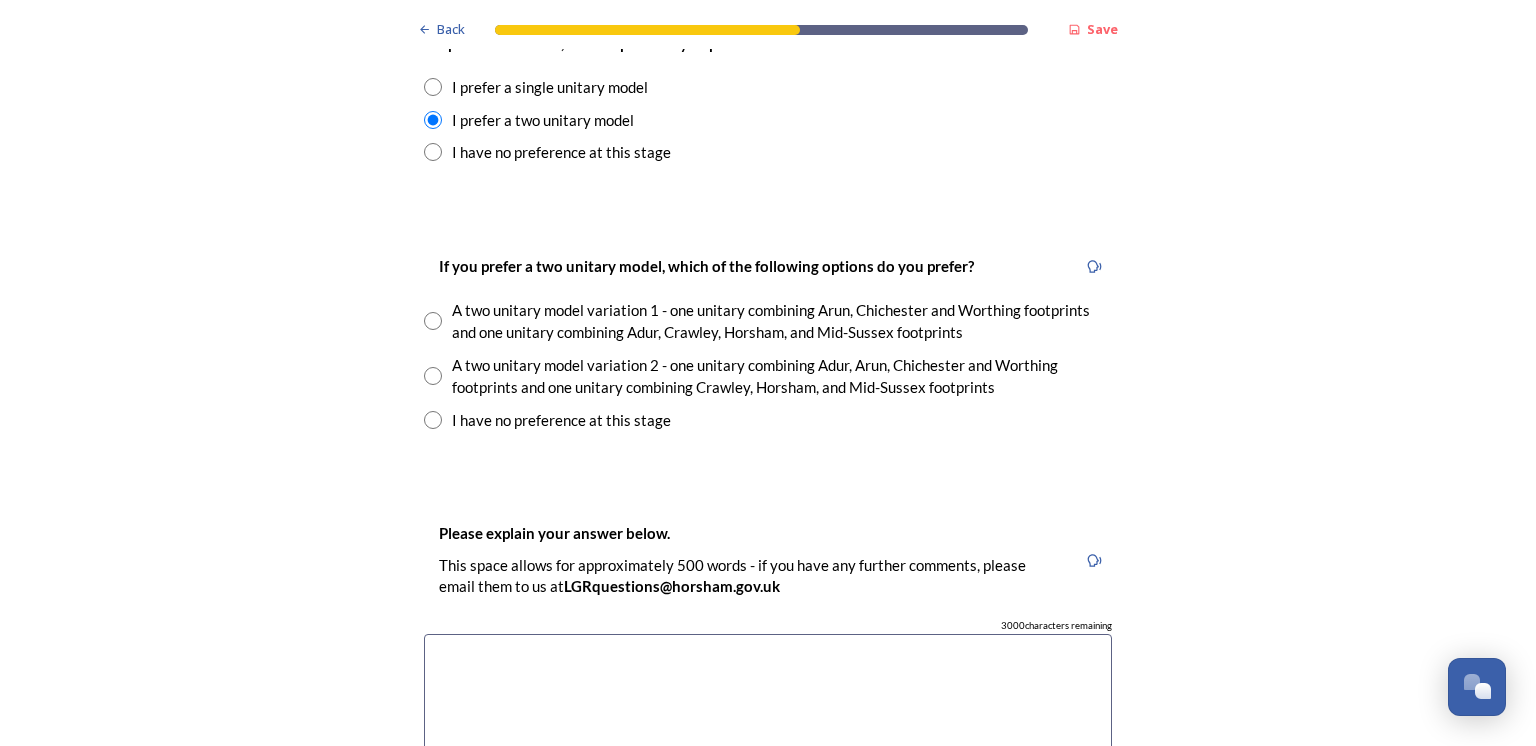 click at bounding box center [433, 376] 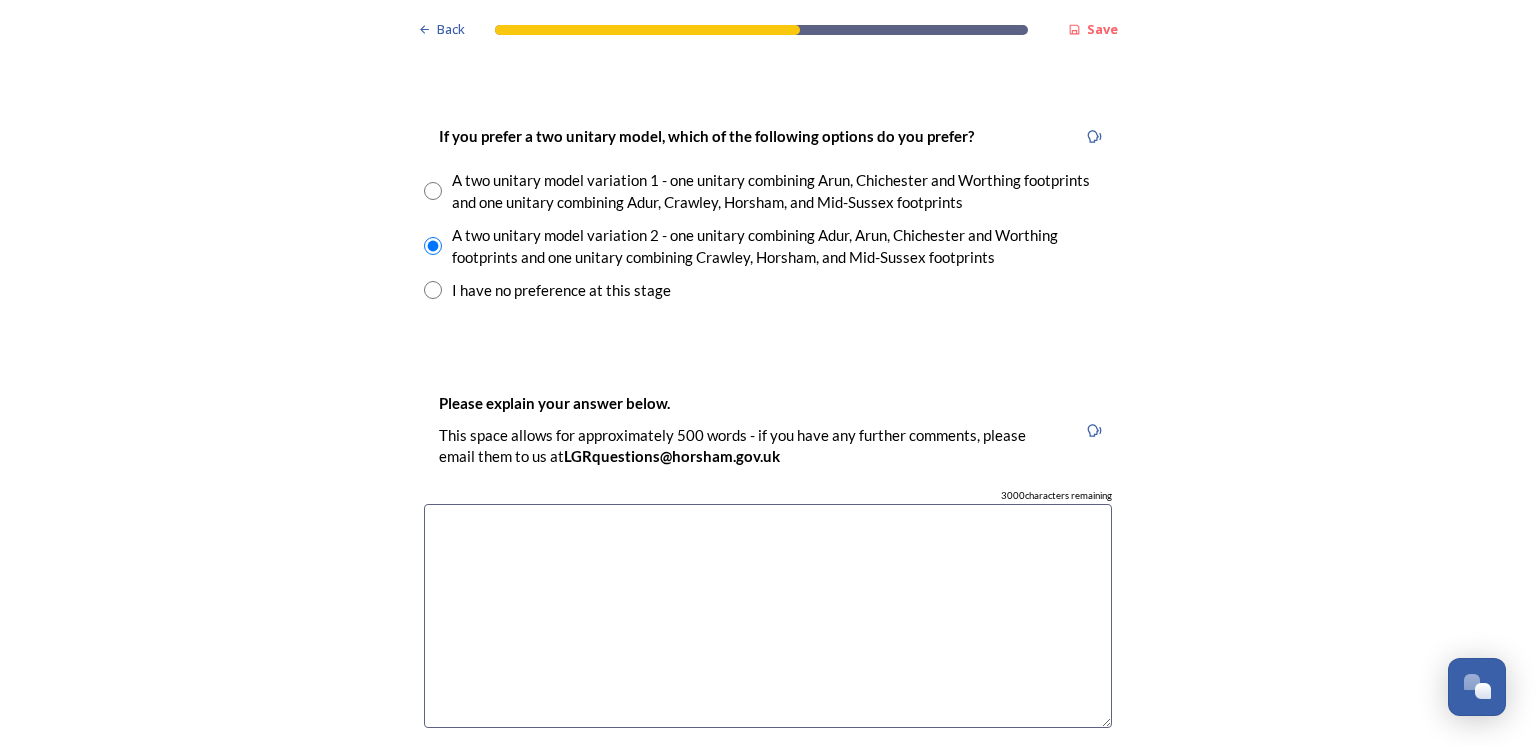 scroll, scrollTop: 2912, scrollLeft: 0, axis: vertical 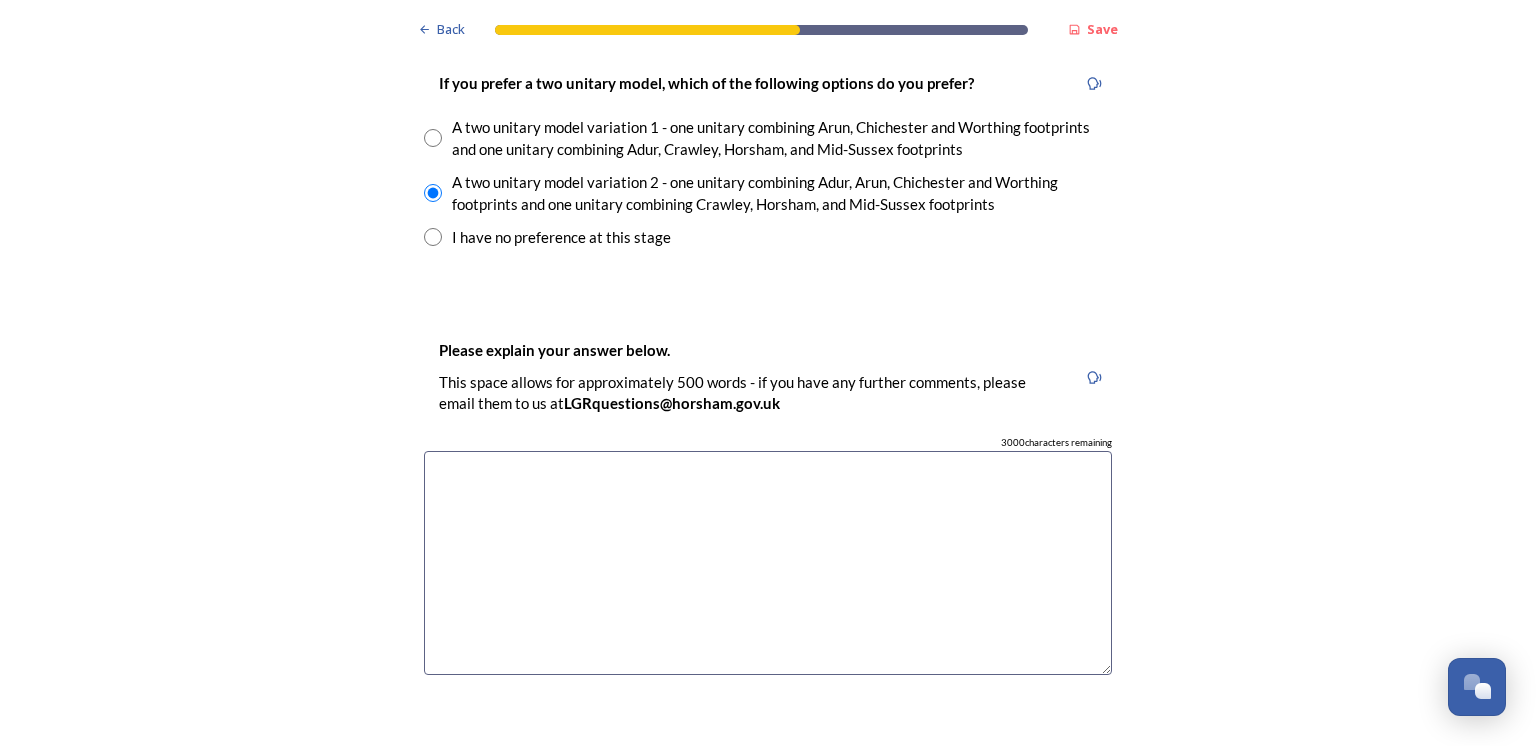 click at bounding box center [768, 563] 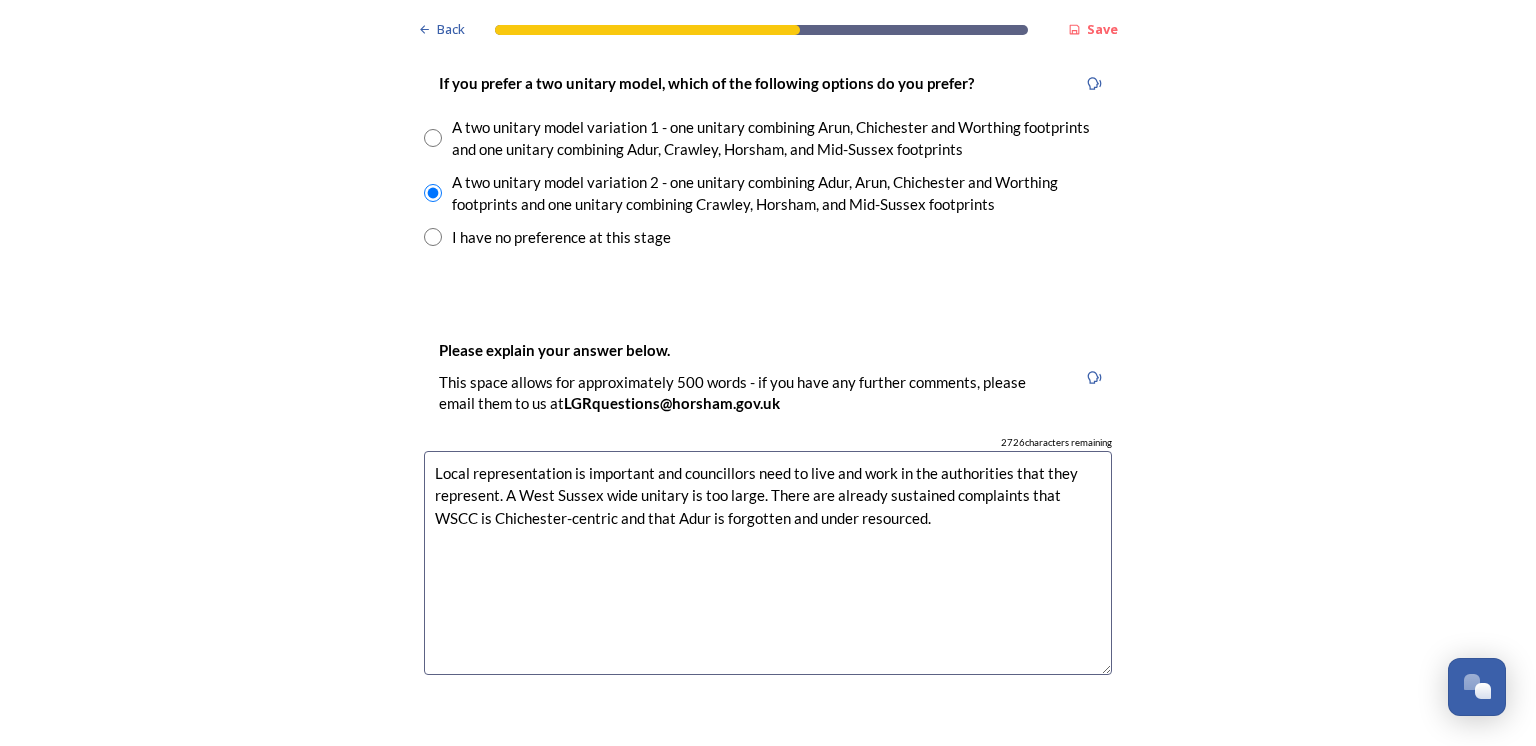 click on "Local representation is important and councillors need to live and work in the authorities that they represent. A West Sussex wide unitary is too large. There are already sustained complaints that WSCC is Chichester-centric and that Adur is forgotten and under resourced." at bounding box center [768, 563] 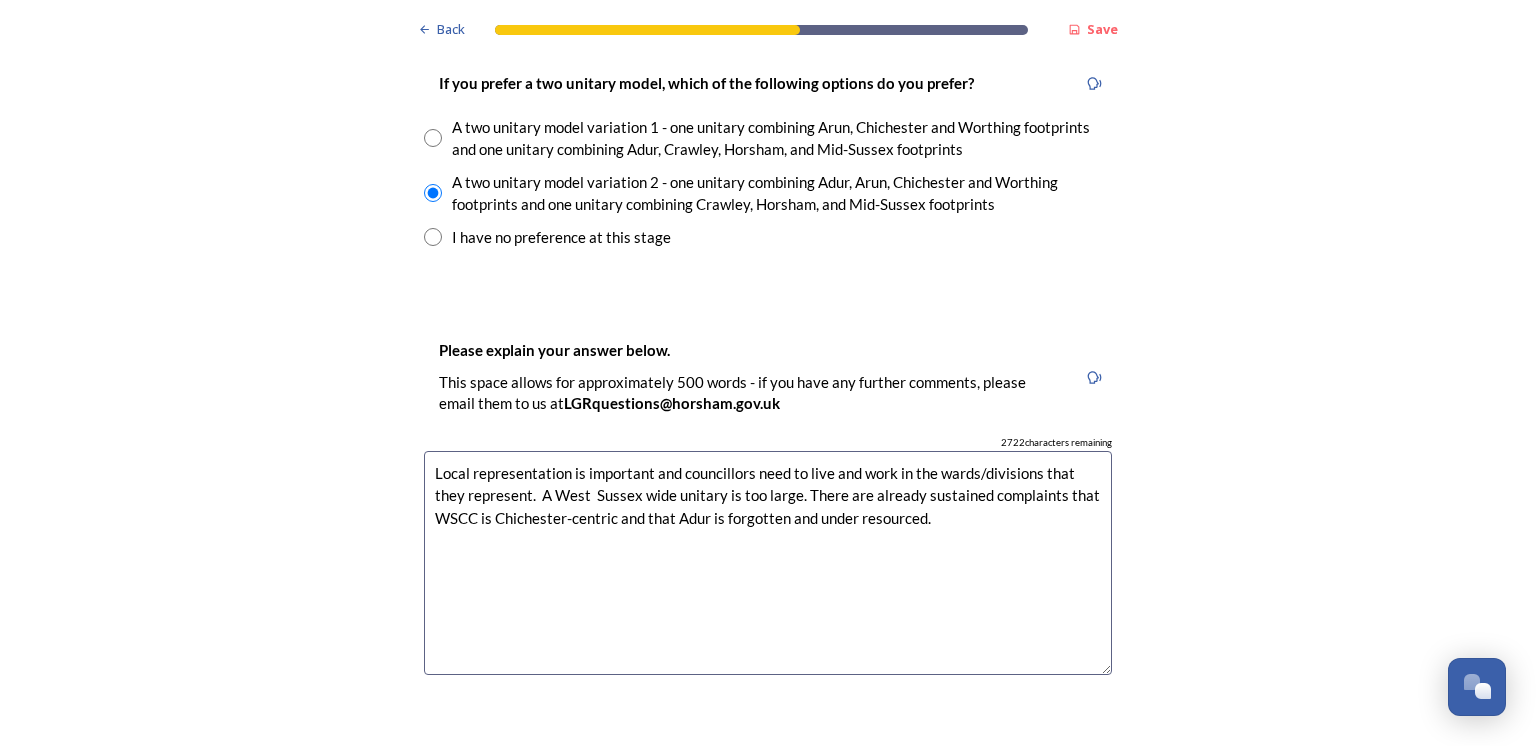 click on "Local representation is important and councillors need to live and work in the wards/divisions that they represent.  A West  Sussex wide unitary is too large. There are already sustained complaints that WSCC is Chichester-centric and that Adur is forgotten and under resourced." at bounding box center (768, 563) 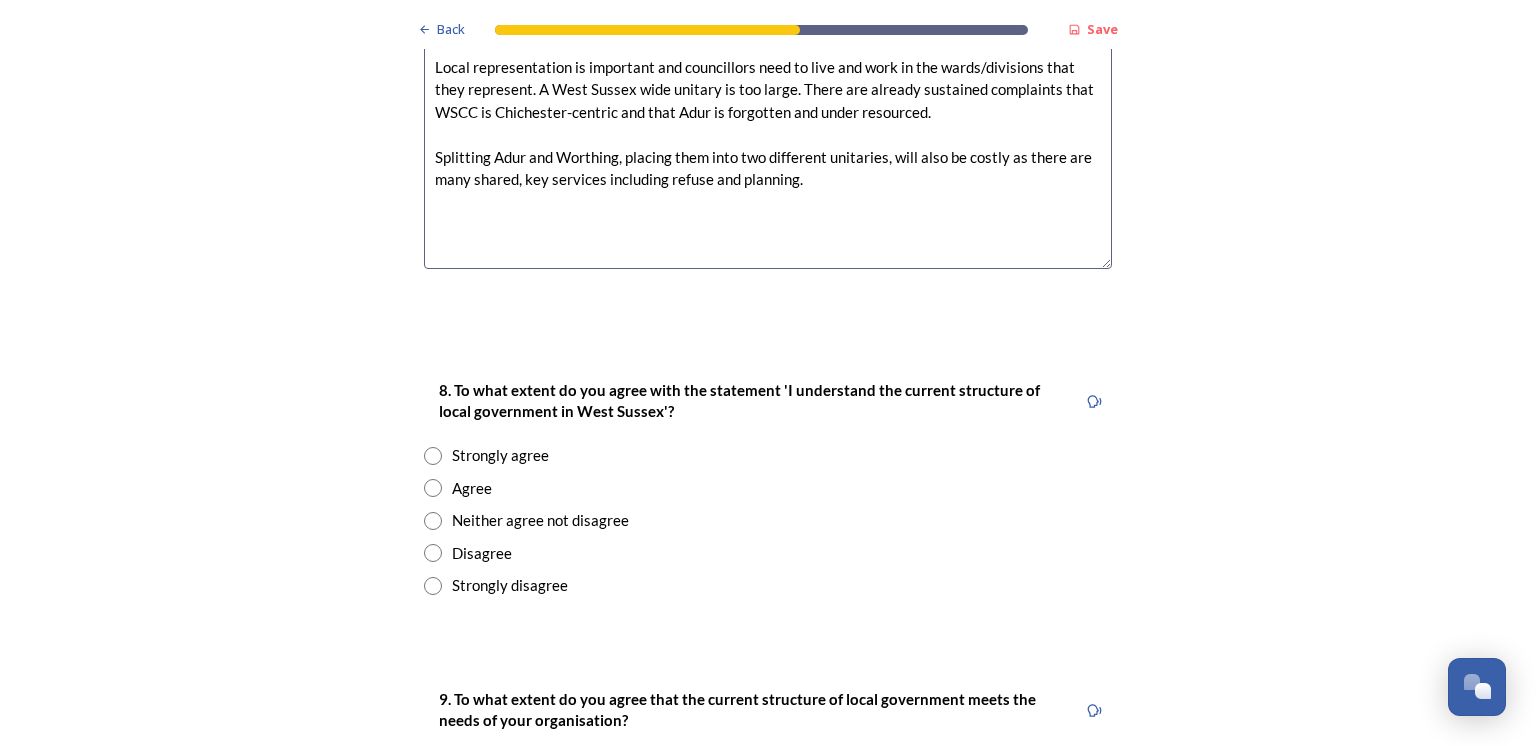 scroll, scrollTop: 3333, scrollLeft: 0, axis: vertical 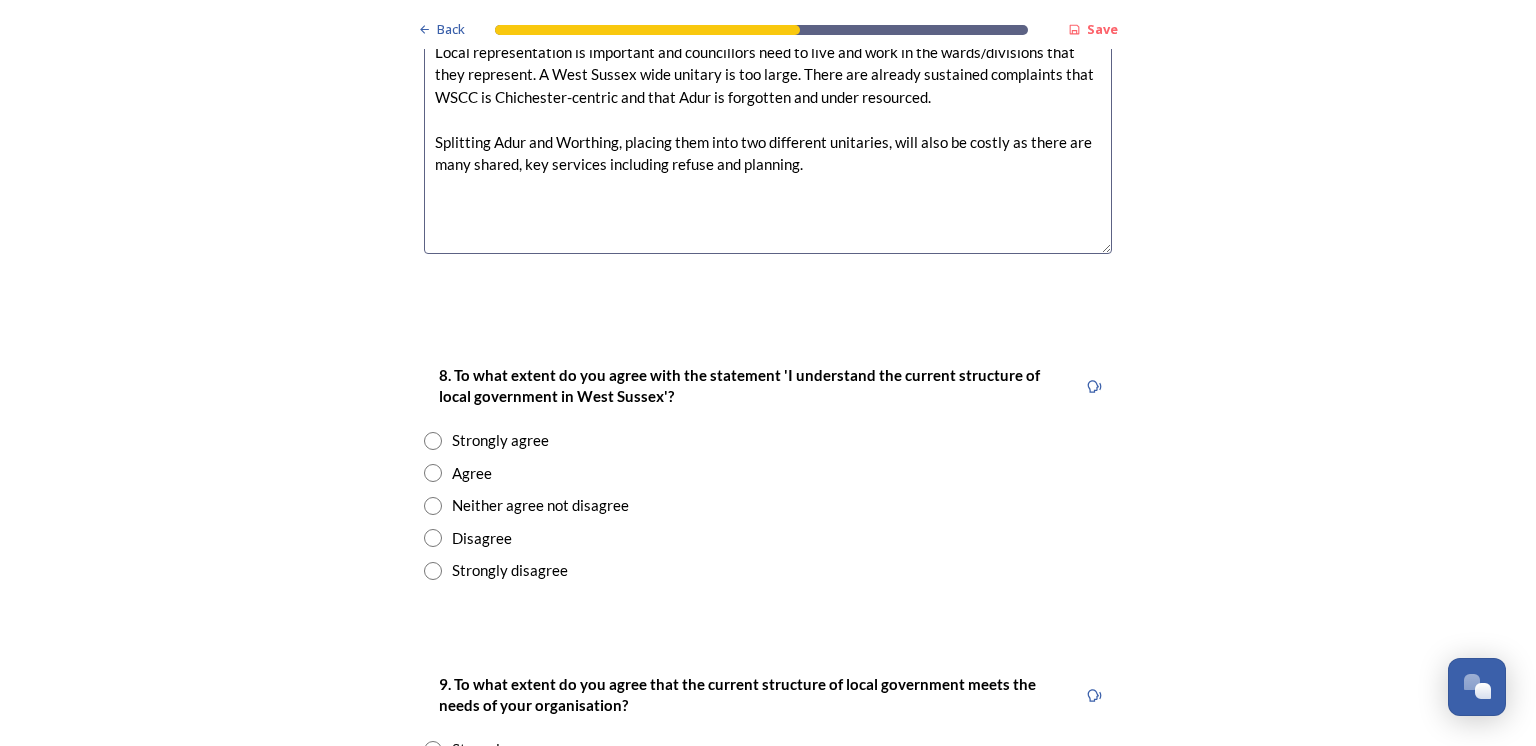 type on "Local representation is important and councillors need to live and work in the wards/divisions that they represent. A West Sussex wide unitary is too large. There are already sustained complaints that WSCC is Chichester-centric and that Adur is forgotten and under resourced.
Splitting Adur and Worthing, placing them into two different unitaries, will also be costly as there are many shared, key services including refuse and planning." 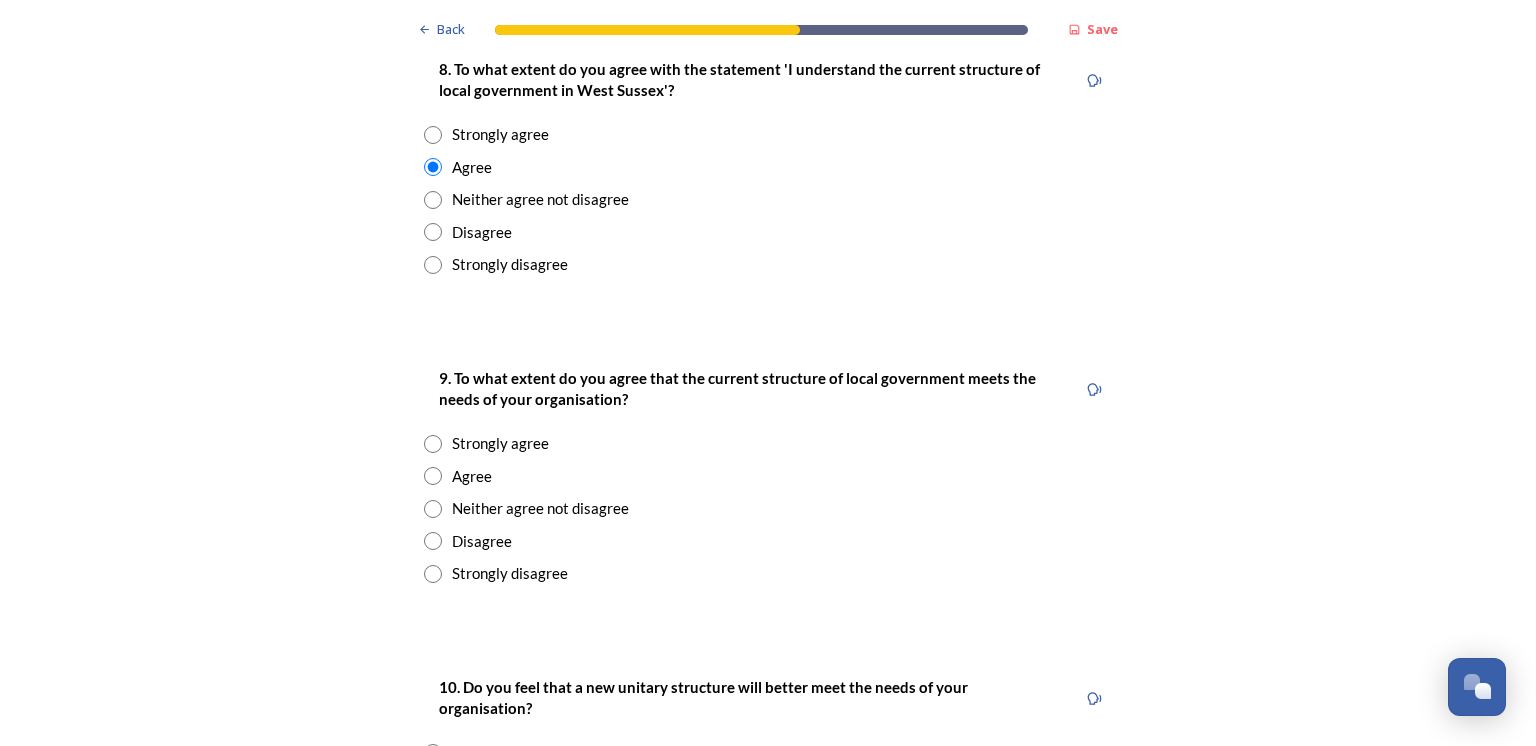 scroll, scrollTop: 3692, scrollLeft: 0, axis: vertical 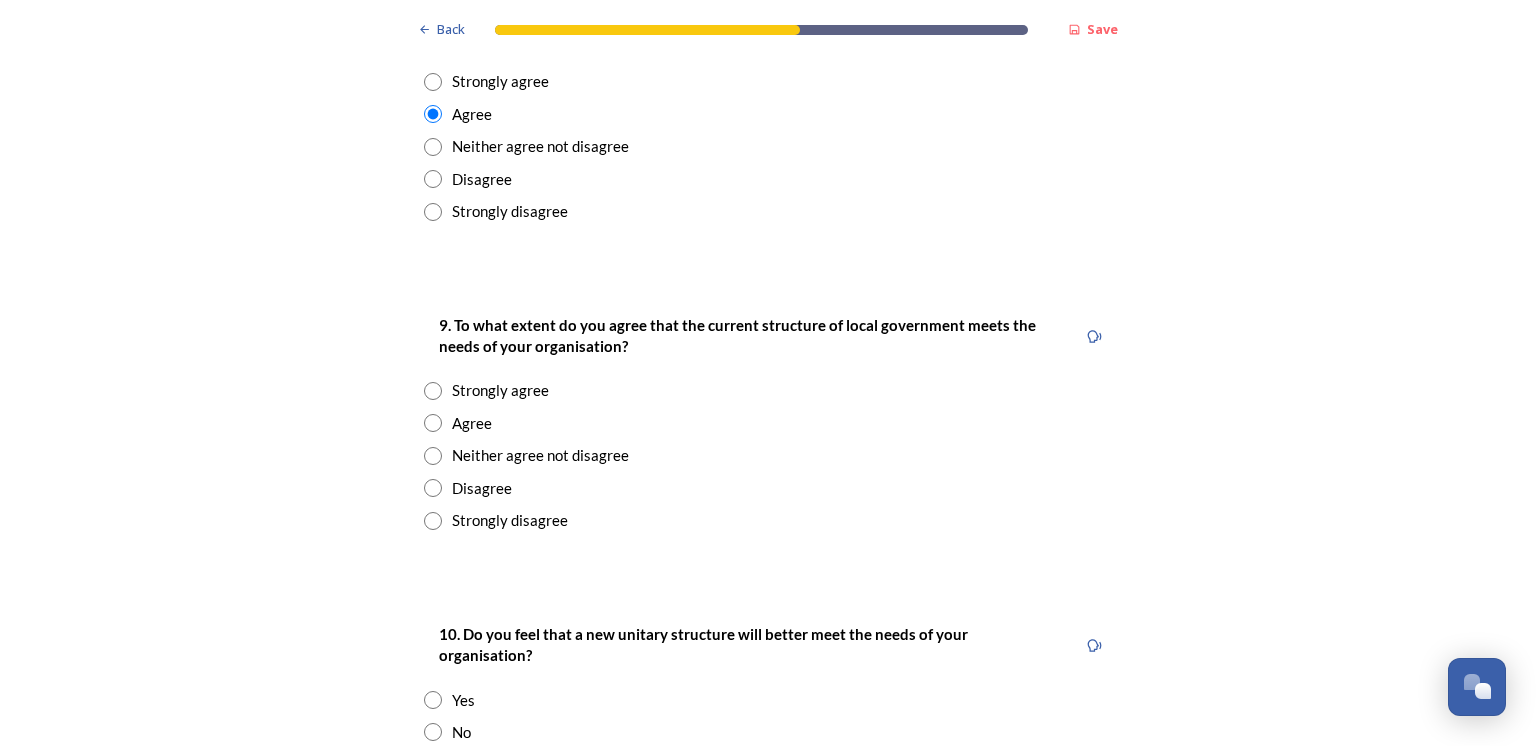 click at bounding box center (433, 391) 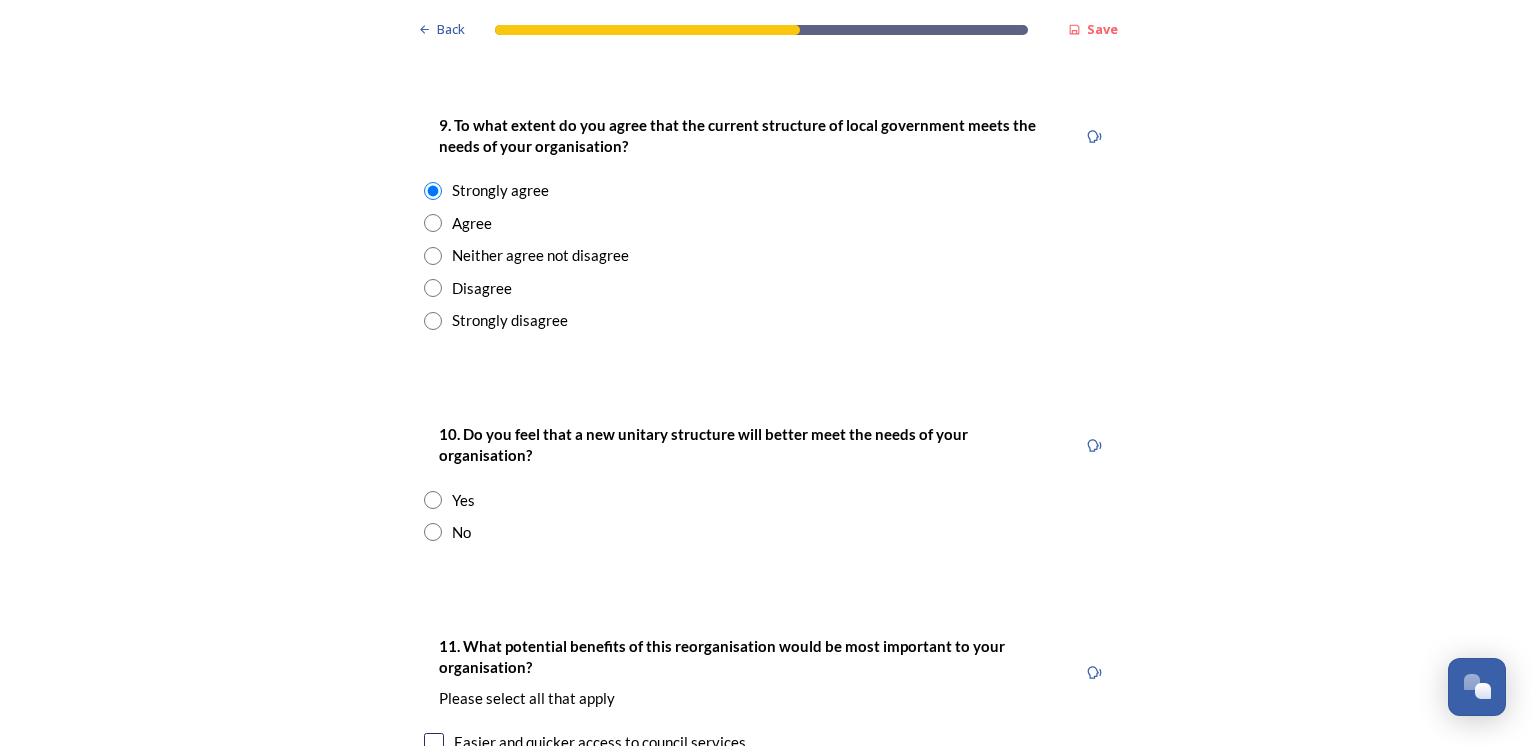 scroll, scrollTop: 3930, scrollLeft: 0, axis: vertical 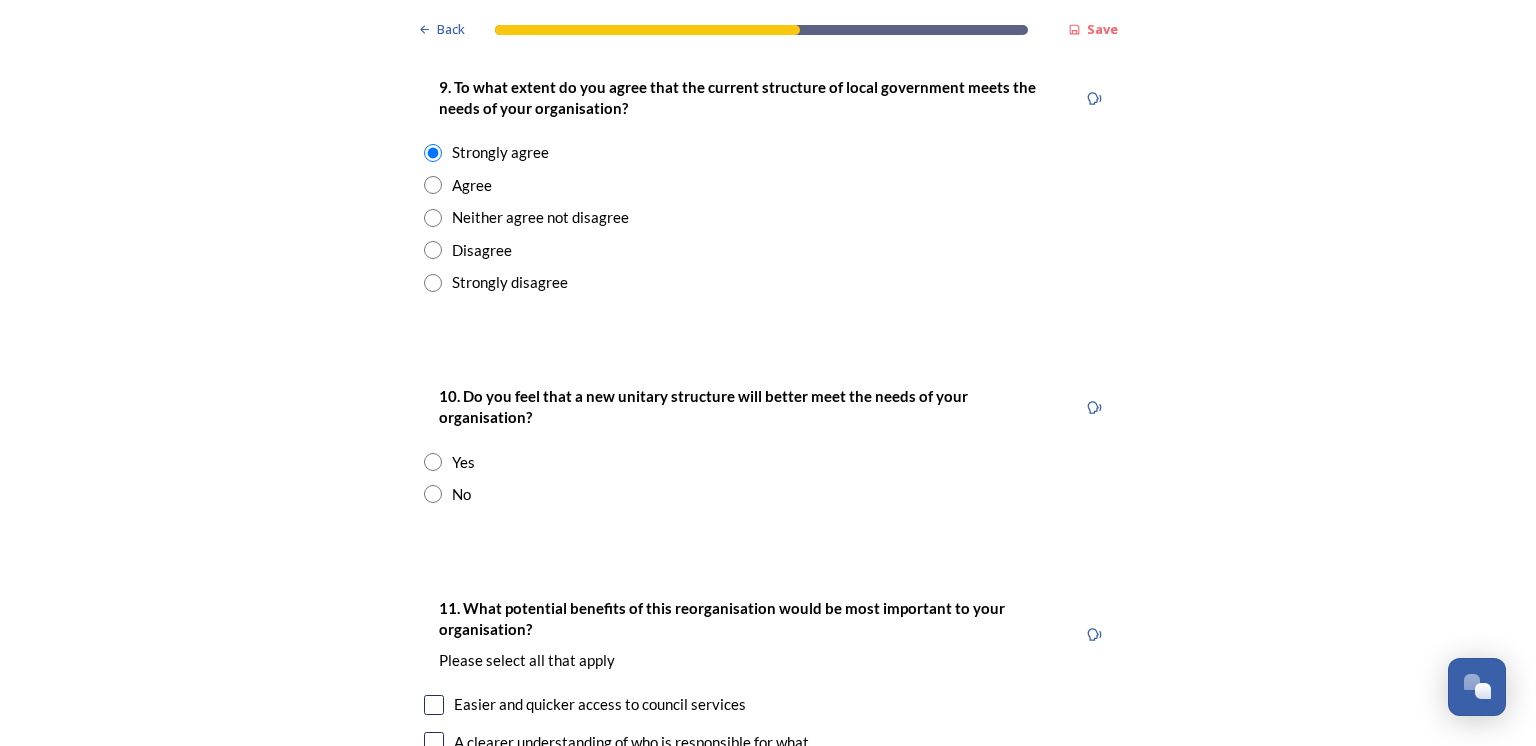 click at bounding box center [433, 494] 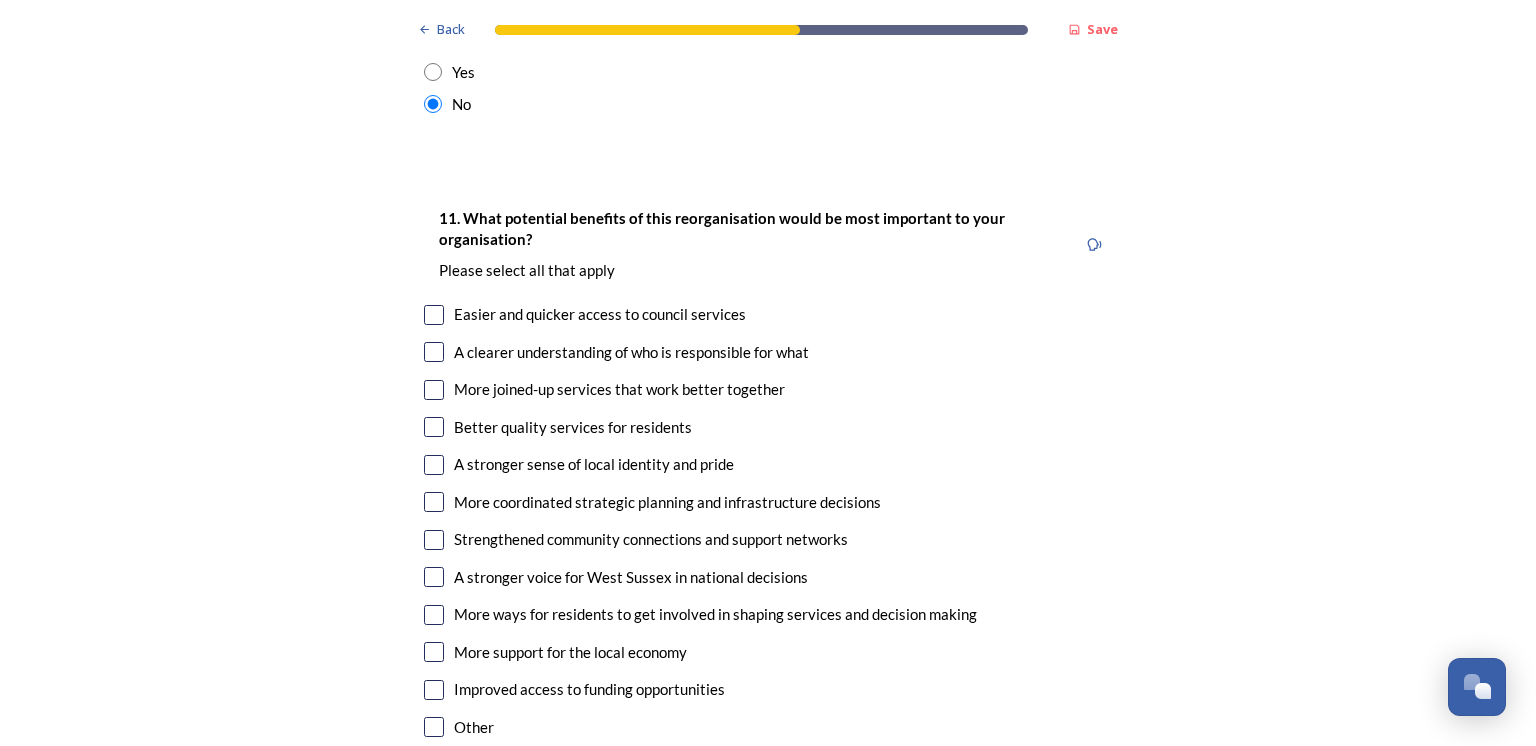 scroll, scrollTop: 4304, scrollLeft: 0, axis: vertical 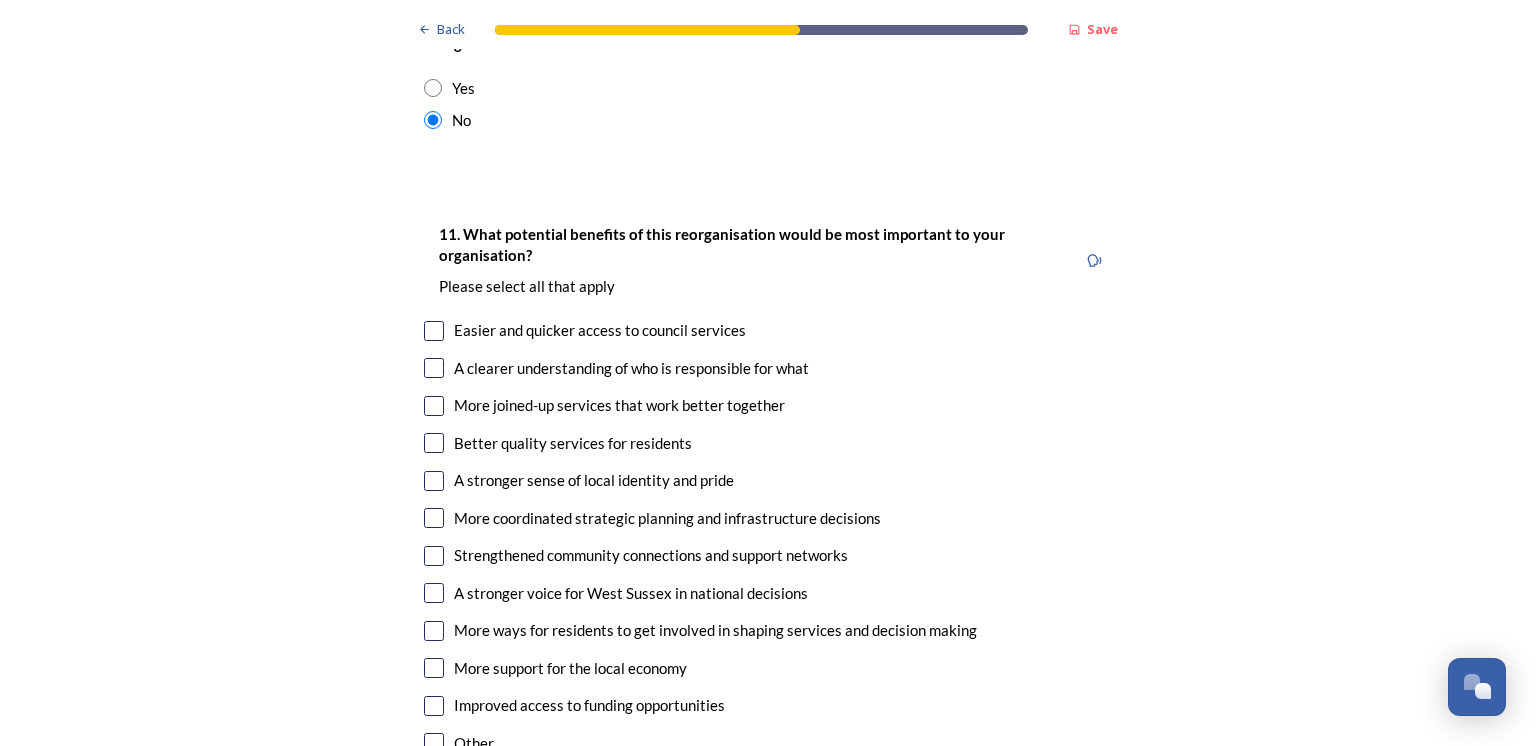 click at bounding box center [434, 331] 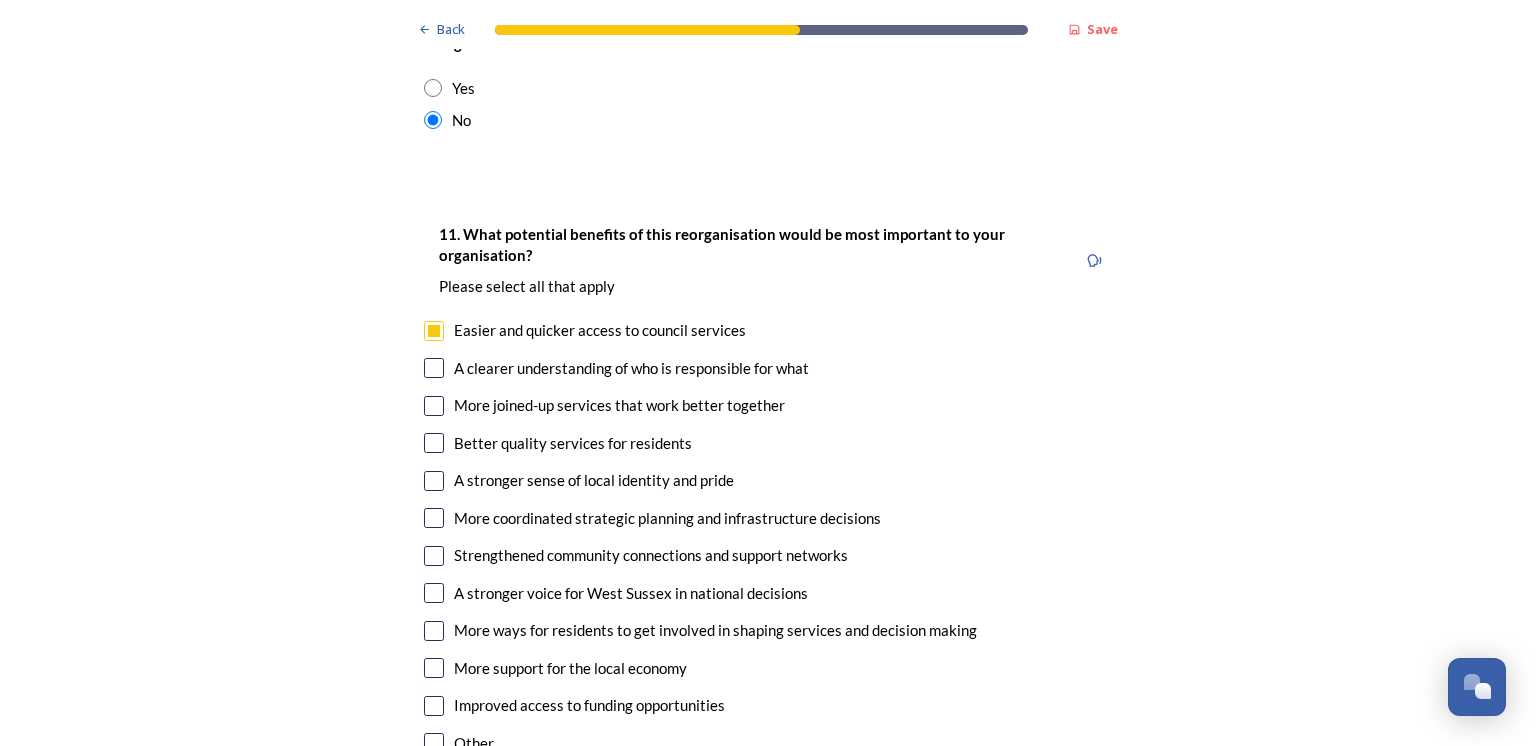 click at bounding box center [434, 481] 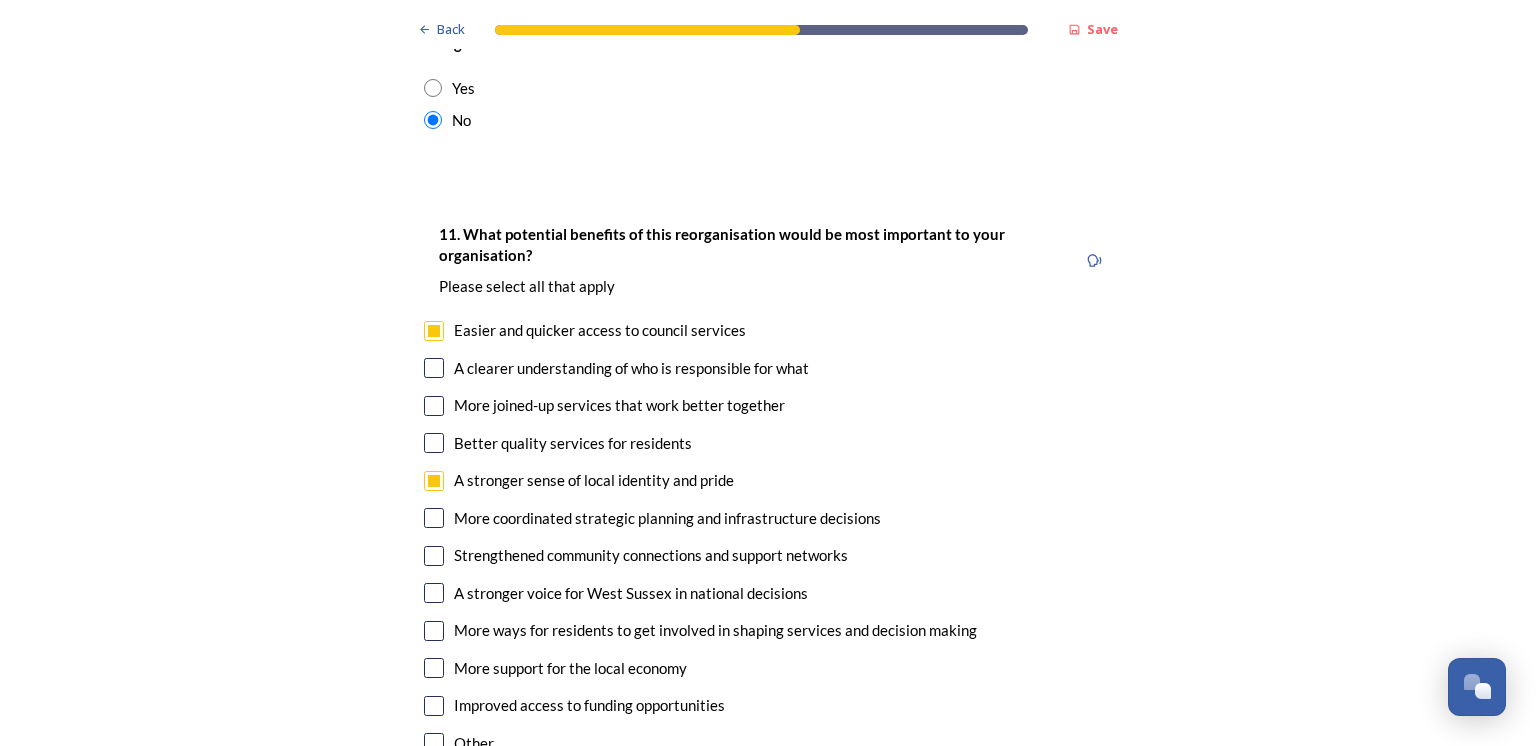 click at bounding box center [434, 443] 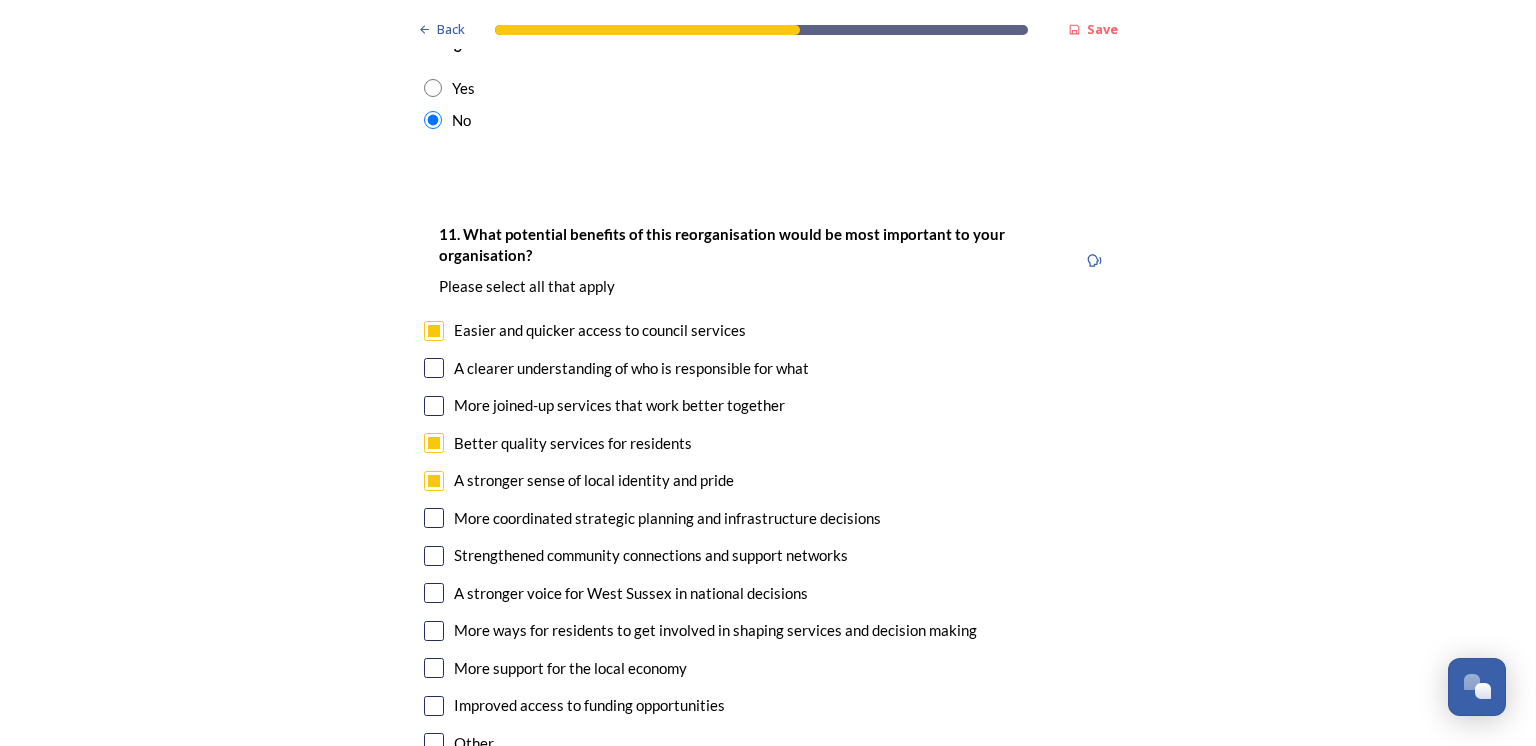 click at bounding box center [434, 631] 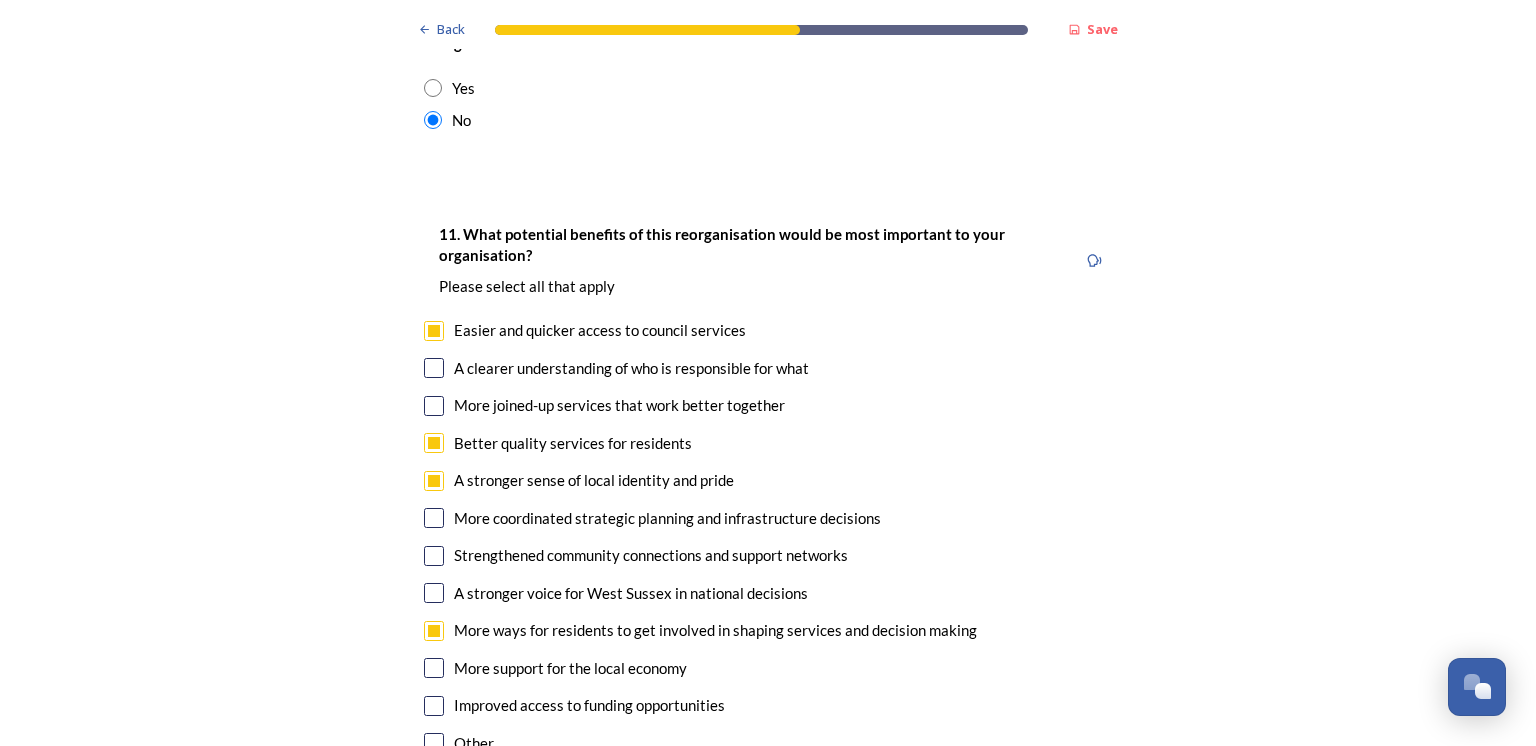 click at bounding box center (434, 368) 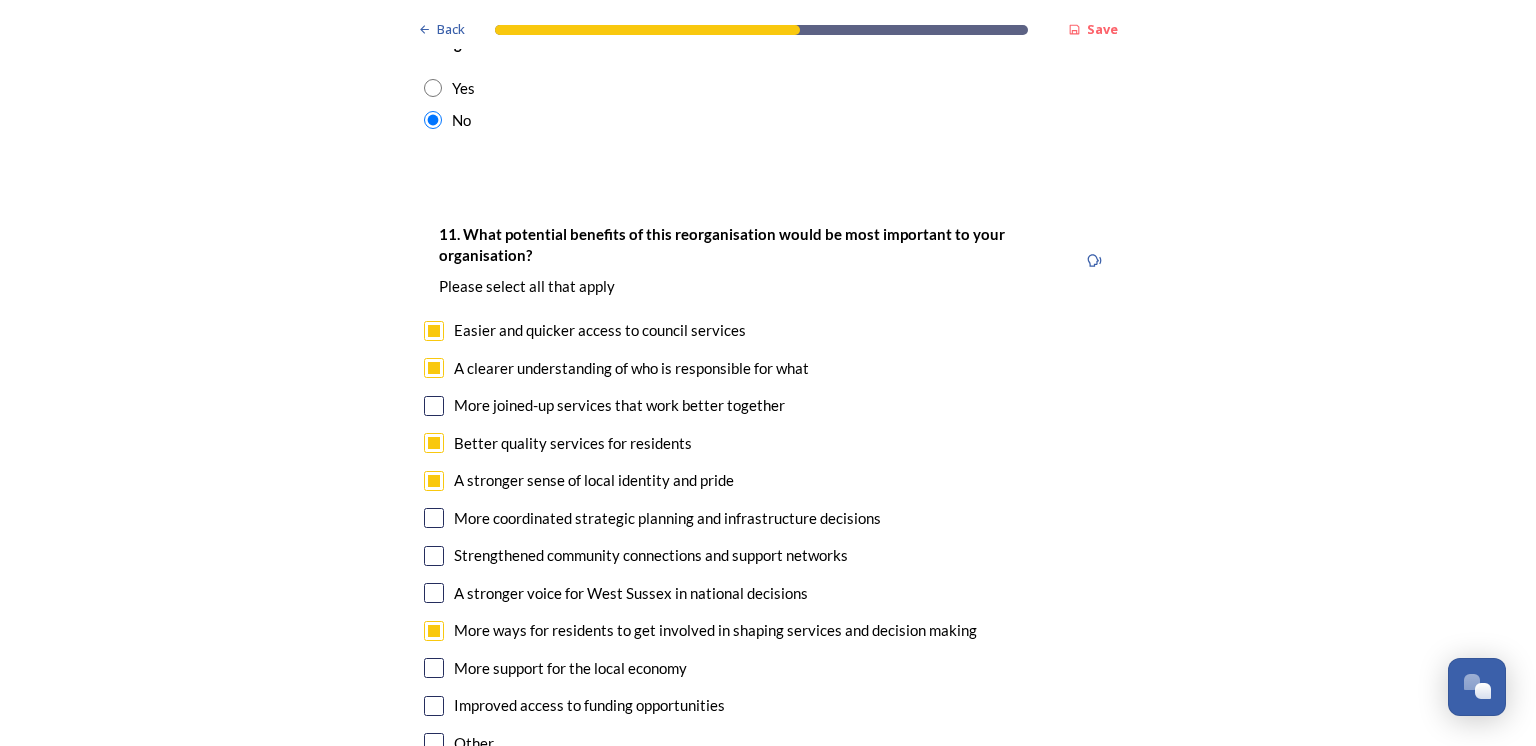 click at bounding box center [434, 406] 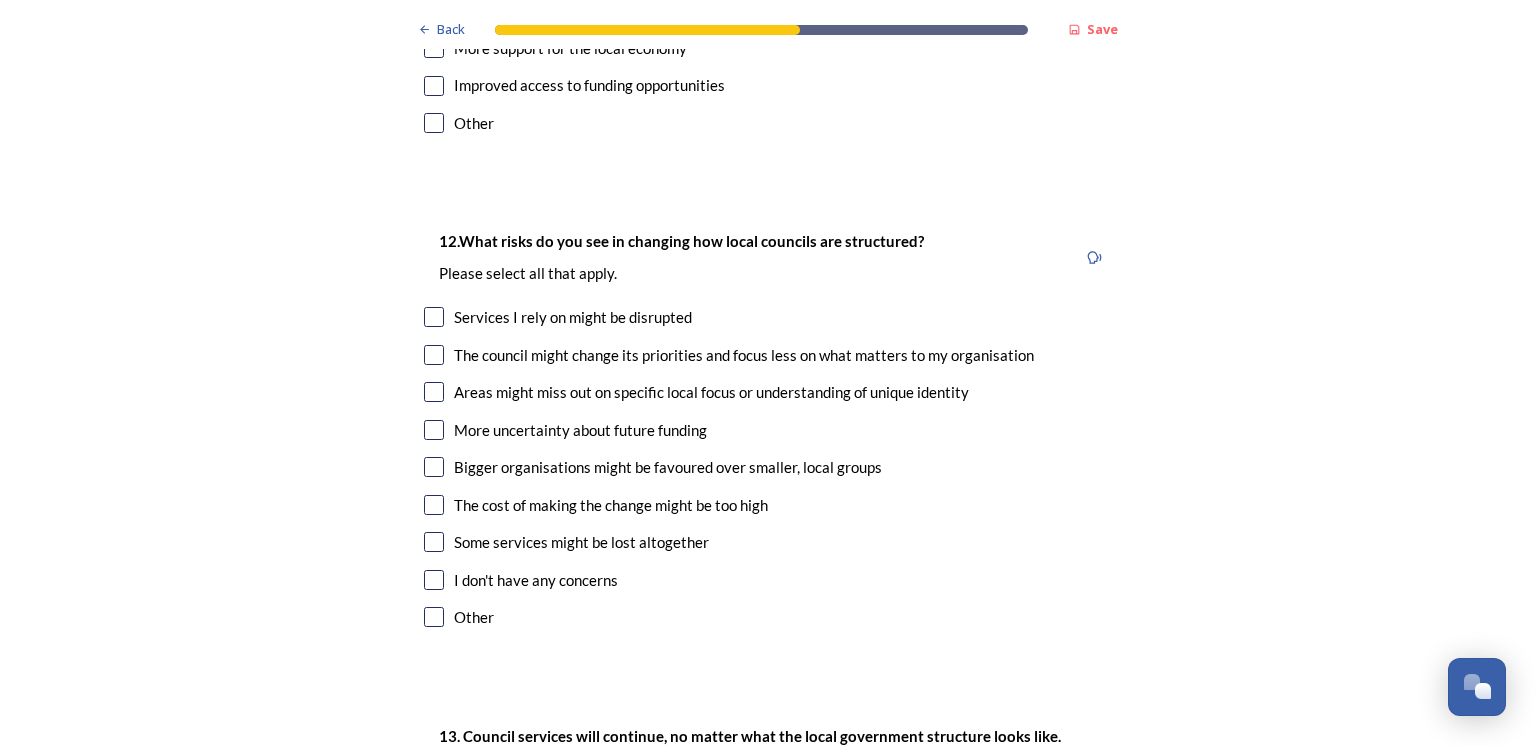 scroll, scrollTop: 4954, scrollLeft: 0, axis: vertical 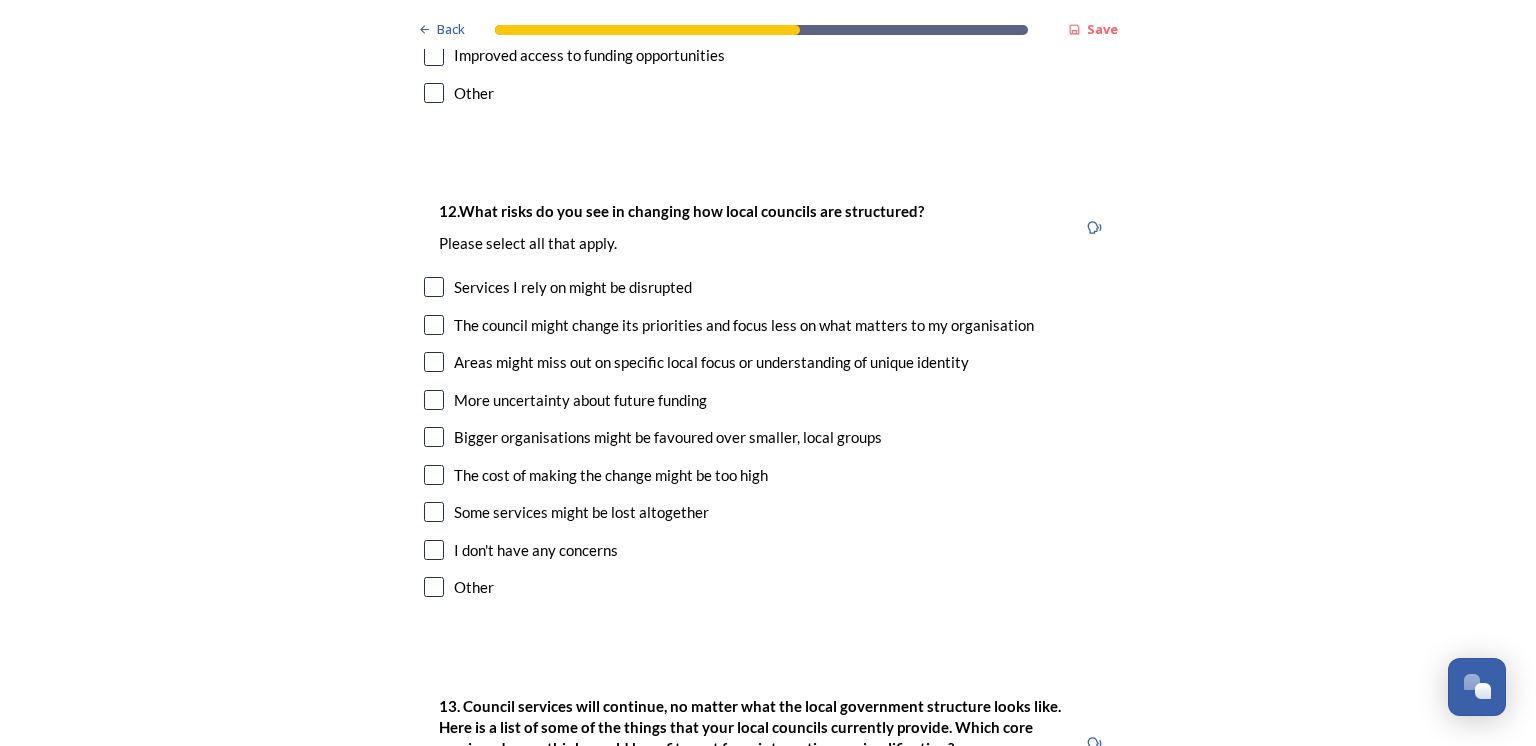 click at bounding box center [434, 325] 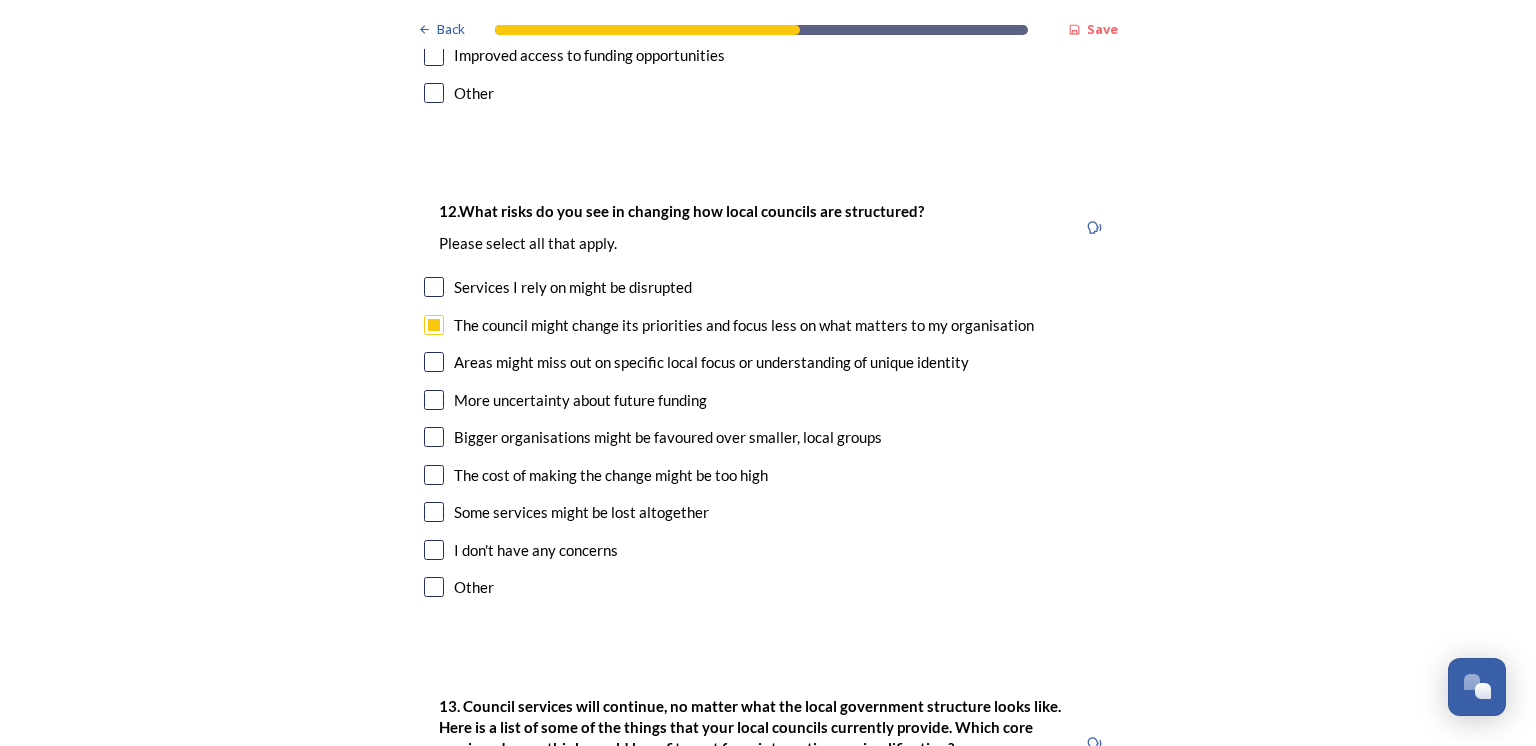 click at bounding box center (434, 362) 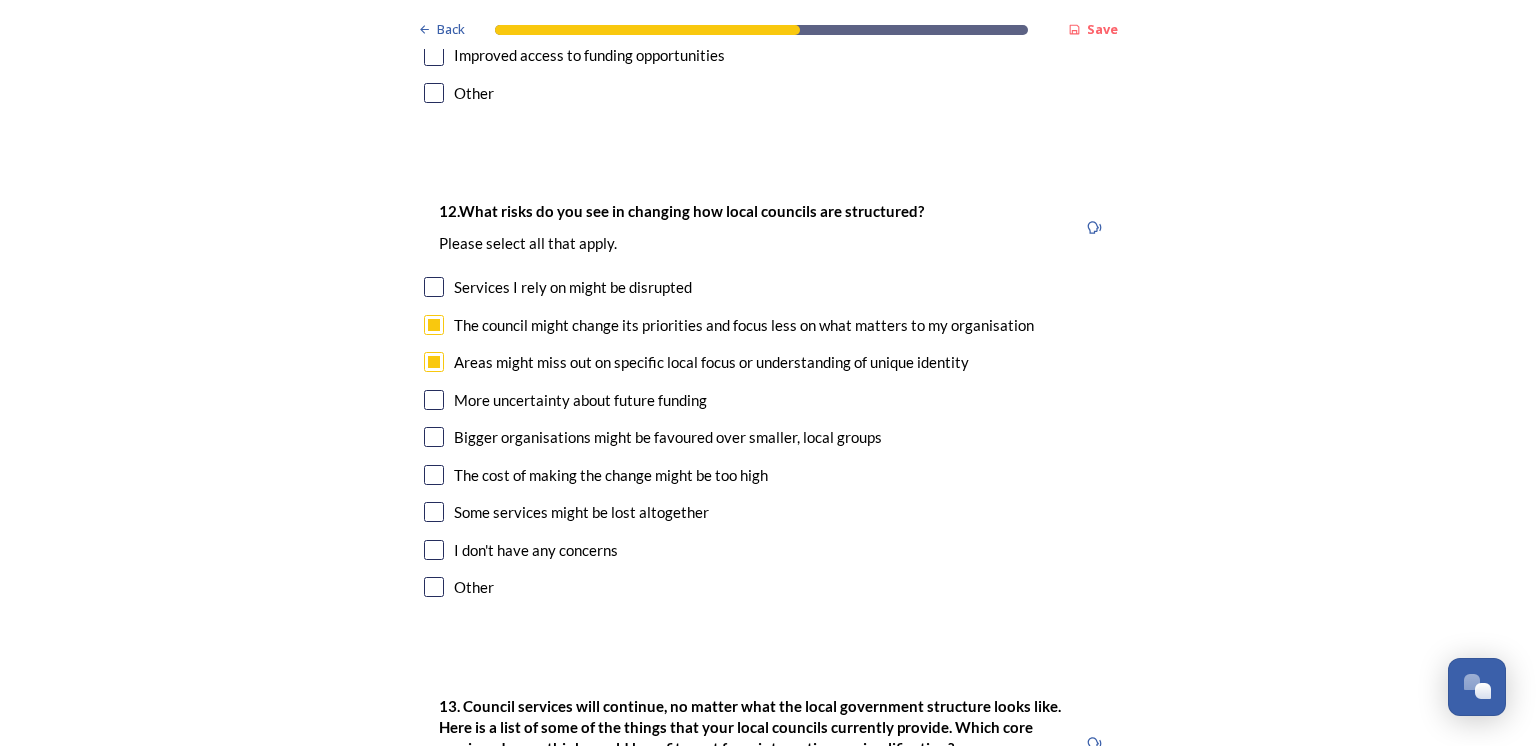 click at bounding box center [434, 437] 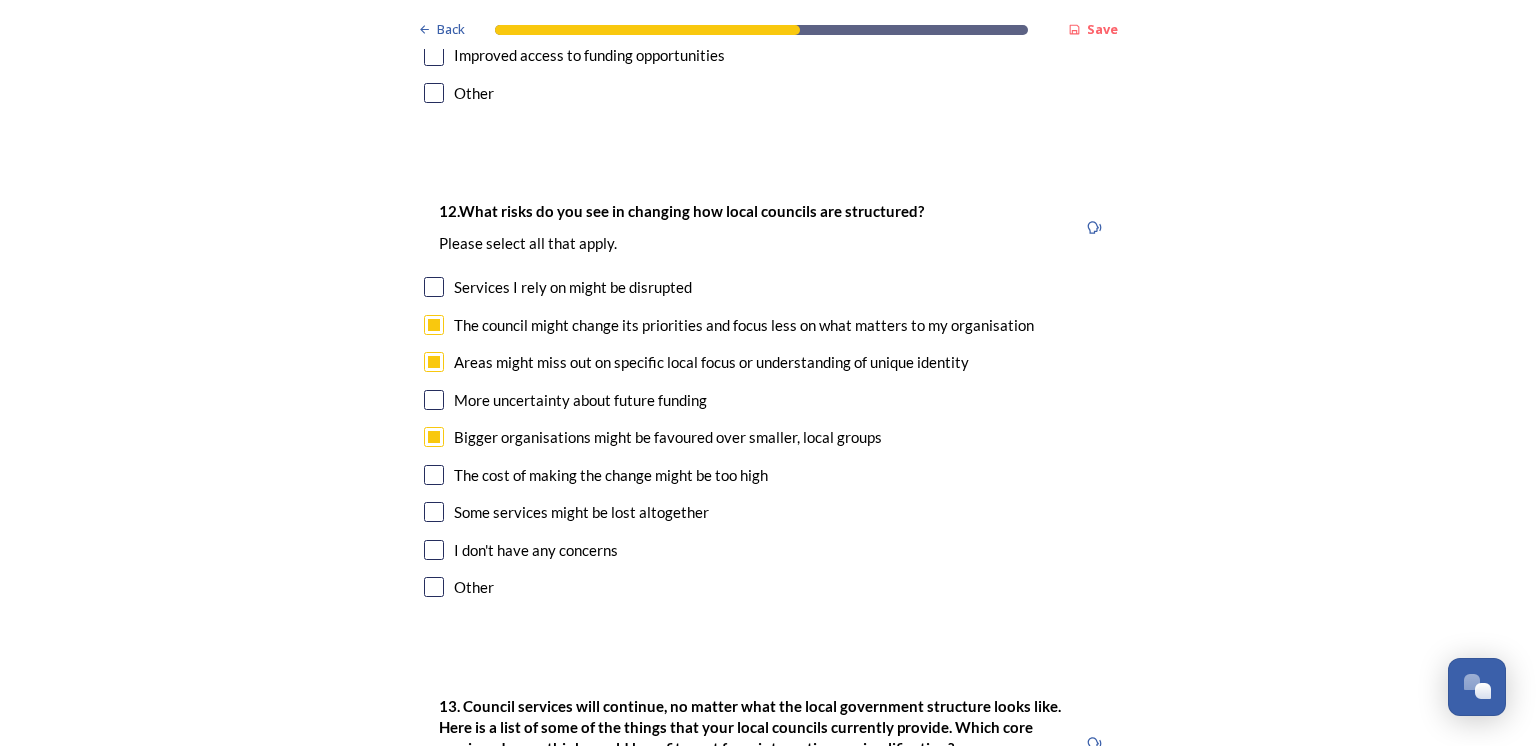 click at bounding box center (434, 475) 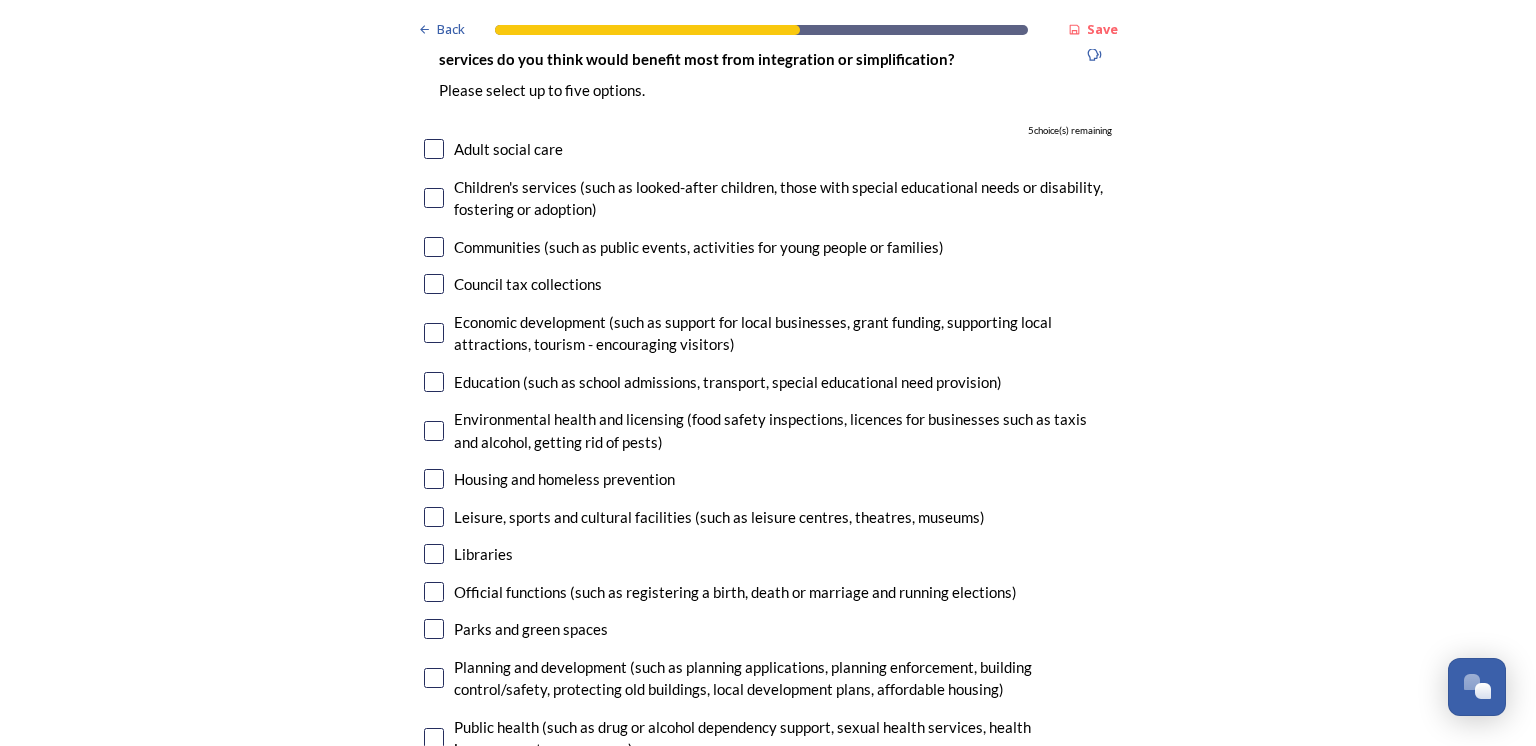 scroll, scrollTop: 5650, scrollLeft: 0, axis: vertical 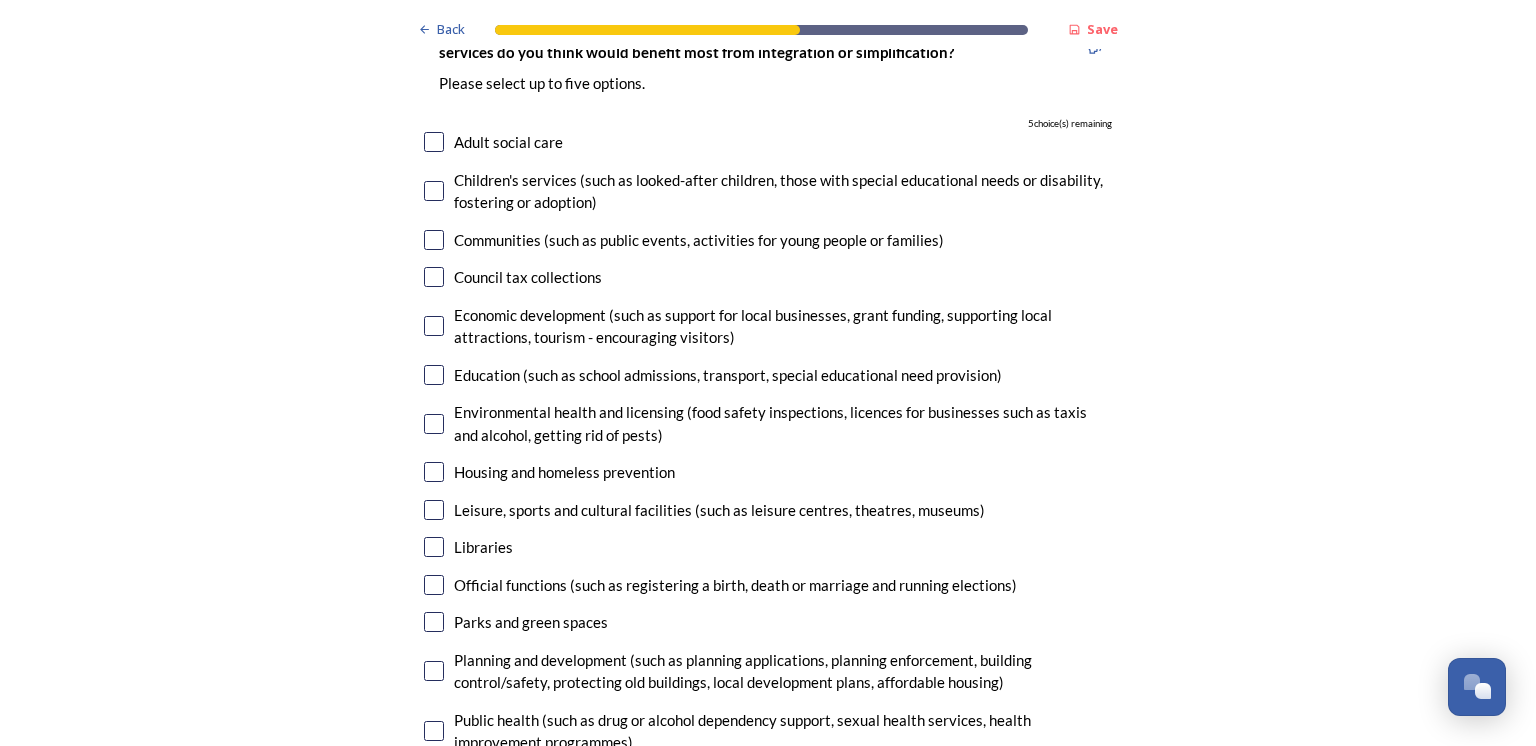 click at bounding box center [434, 142] 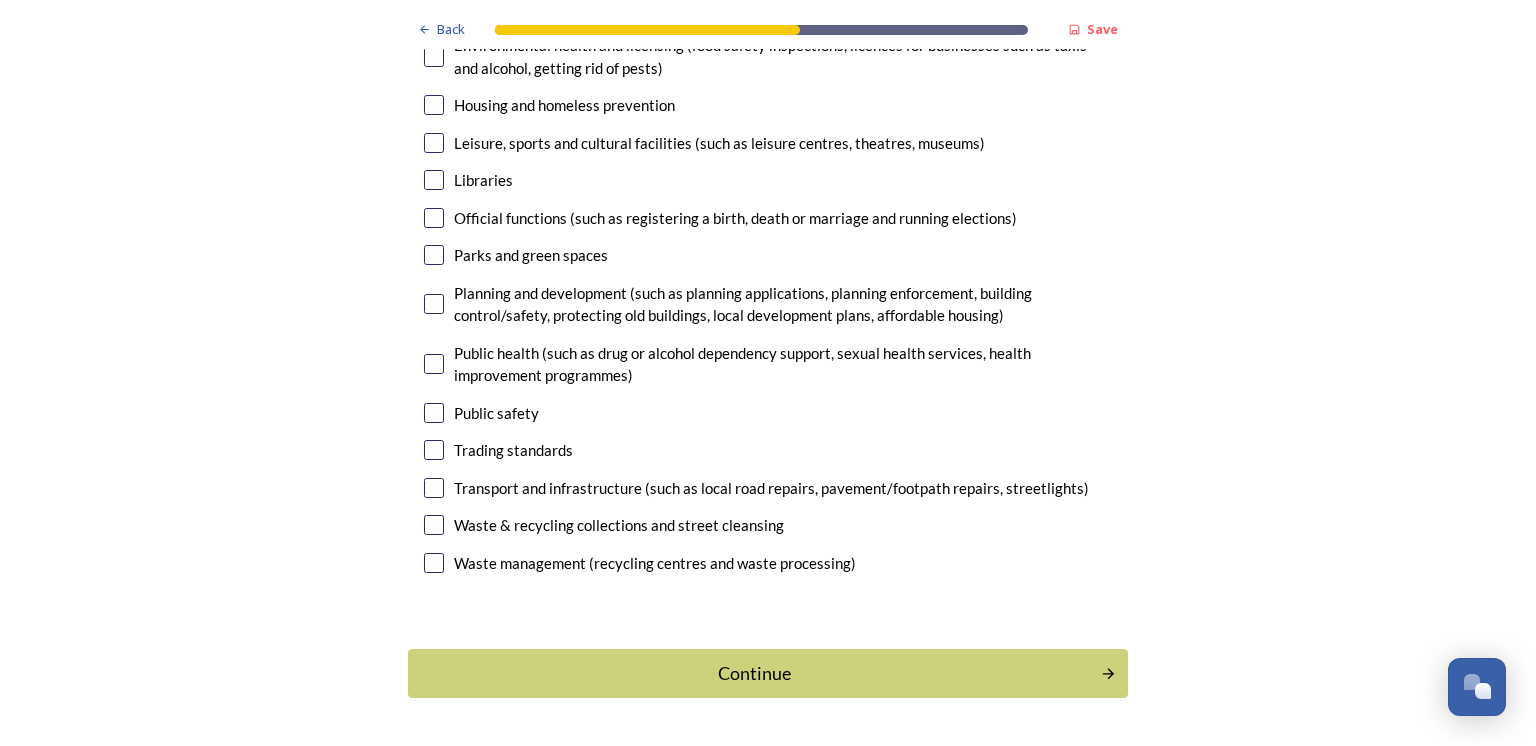 scroll, scrollTop: 6064, scrollLeft: 0, axis: vertical 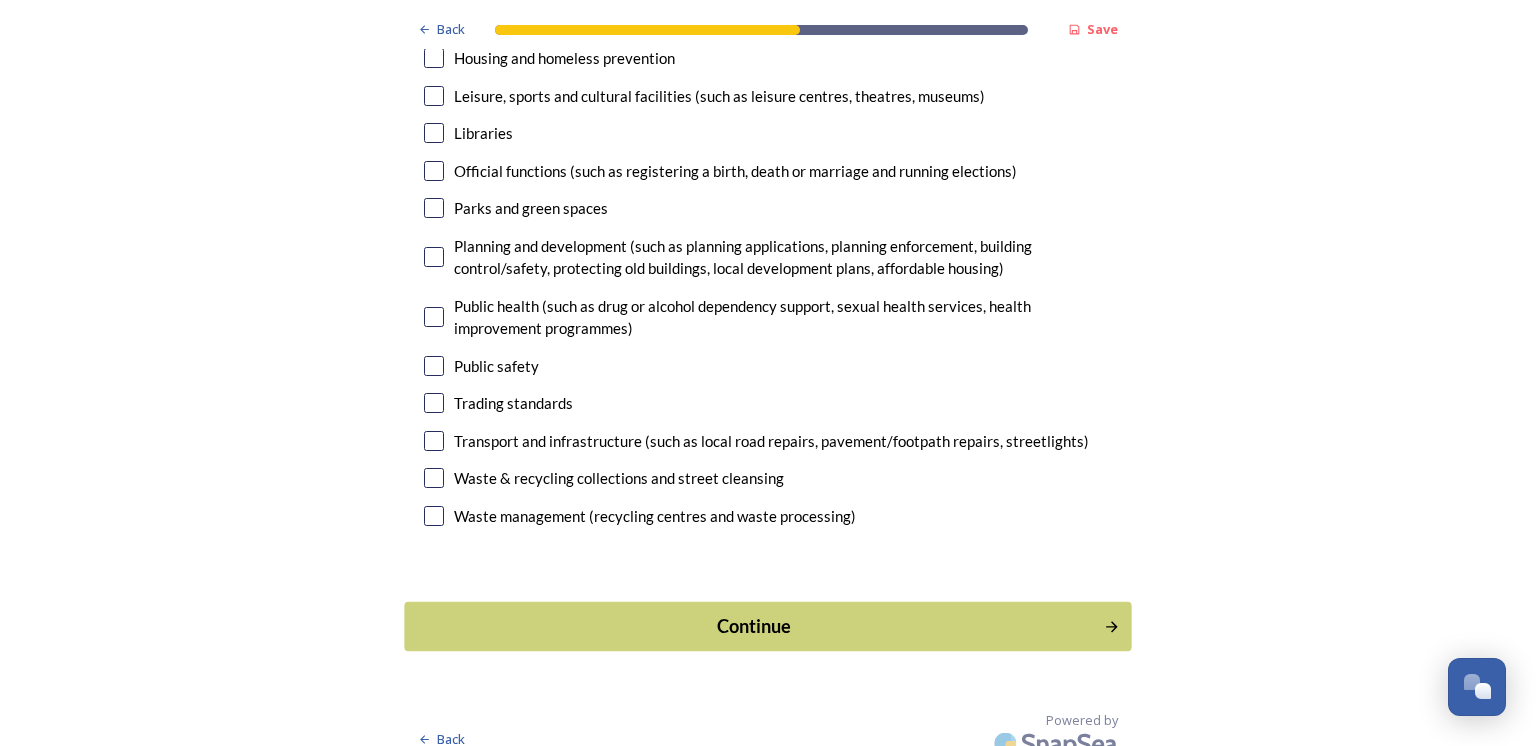 click on "Continue" at bounding box center [754, 626] 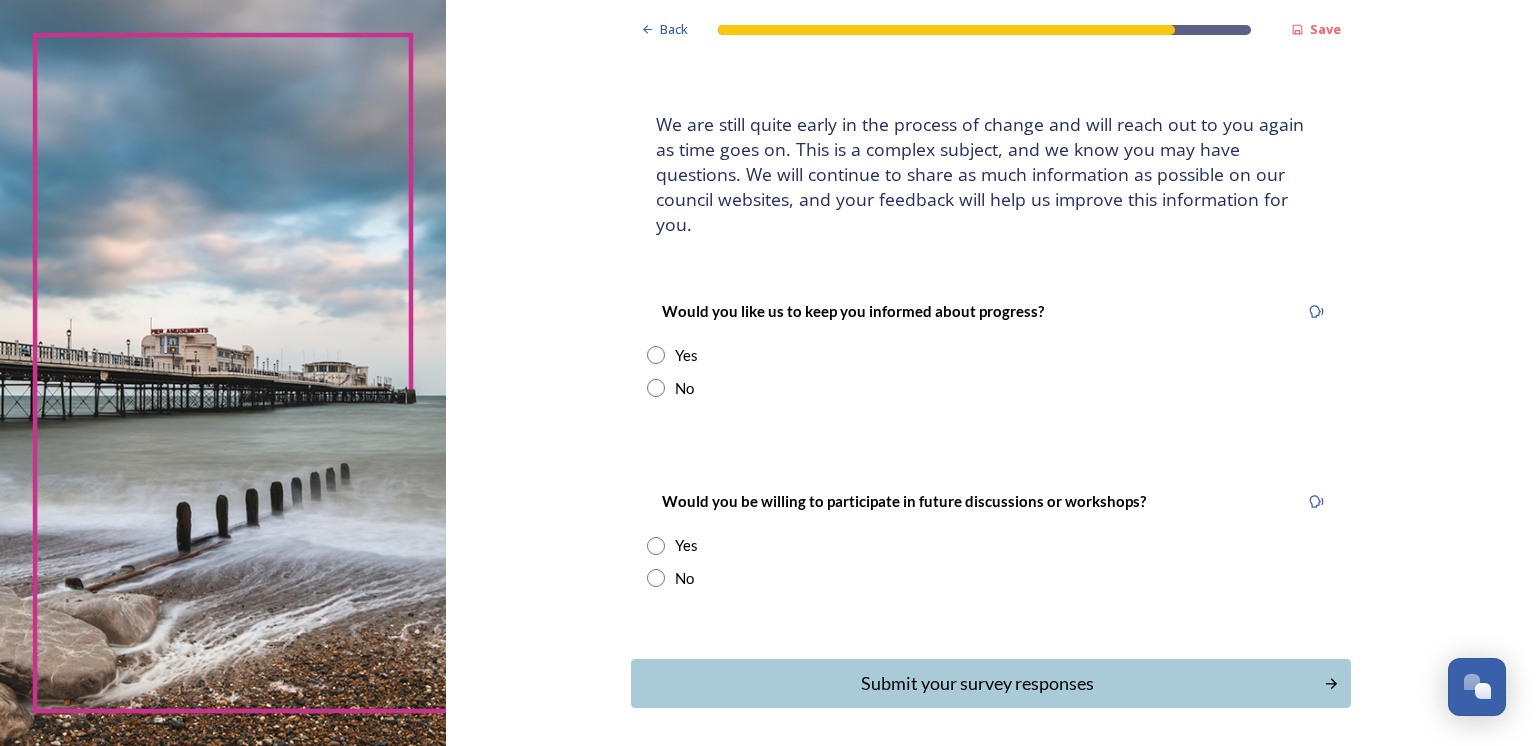 scroll, scrollTop: 90, scrollLeft: 0, axis: vertical 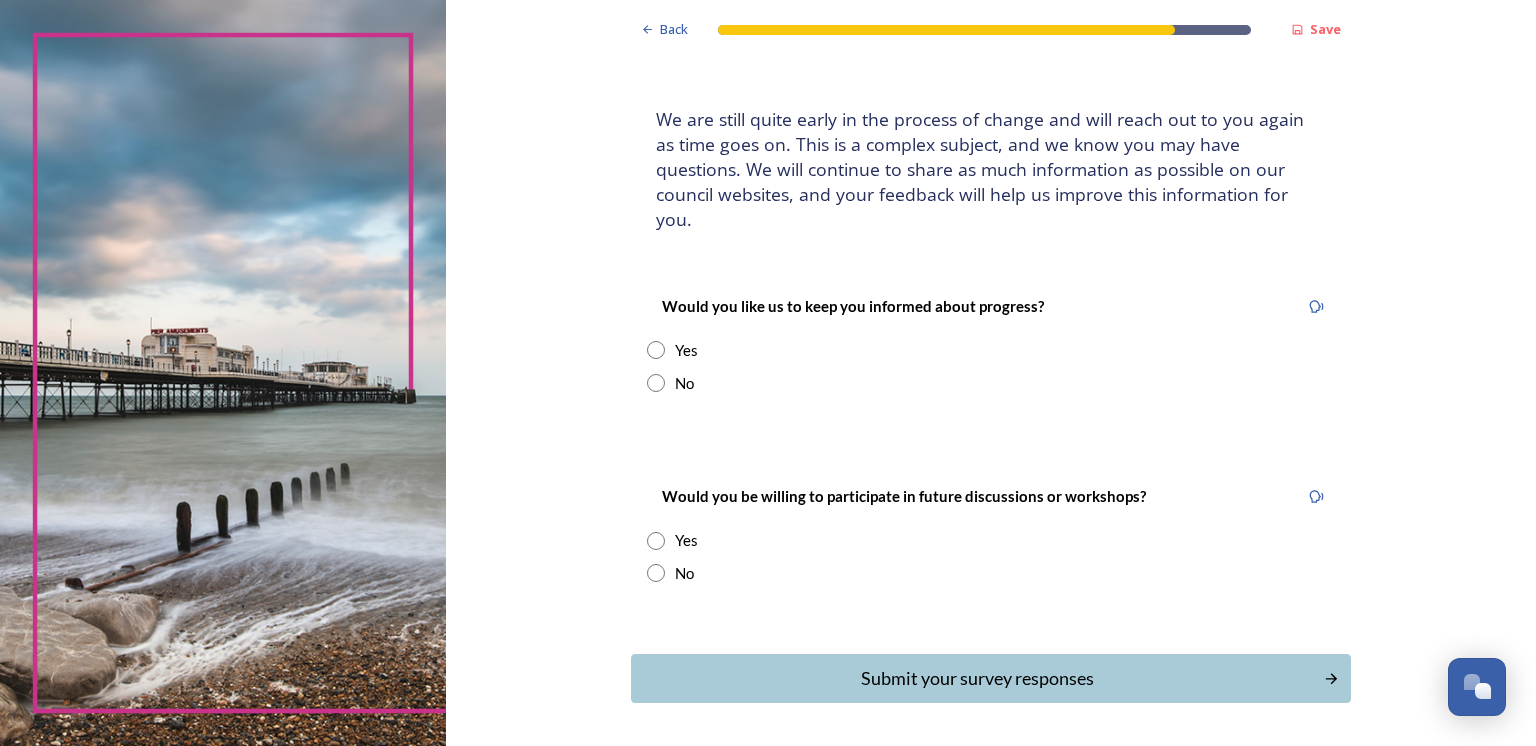 click at bounding box center [656, 350] 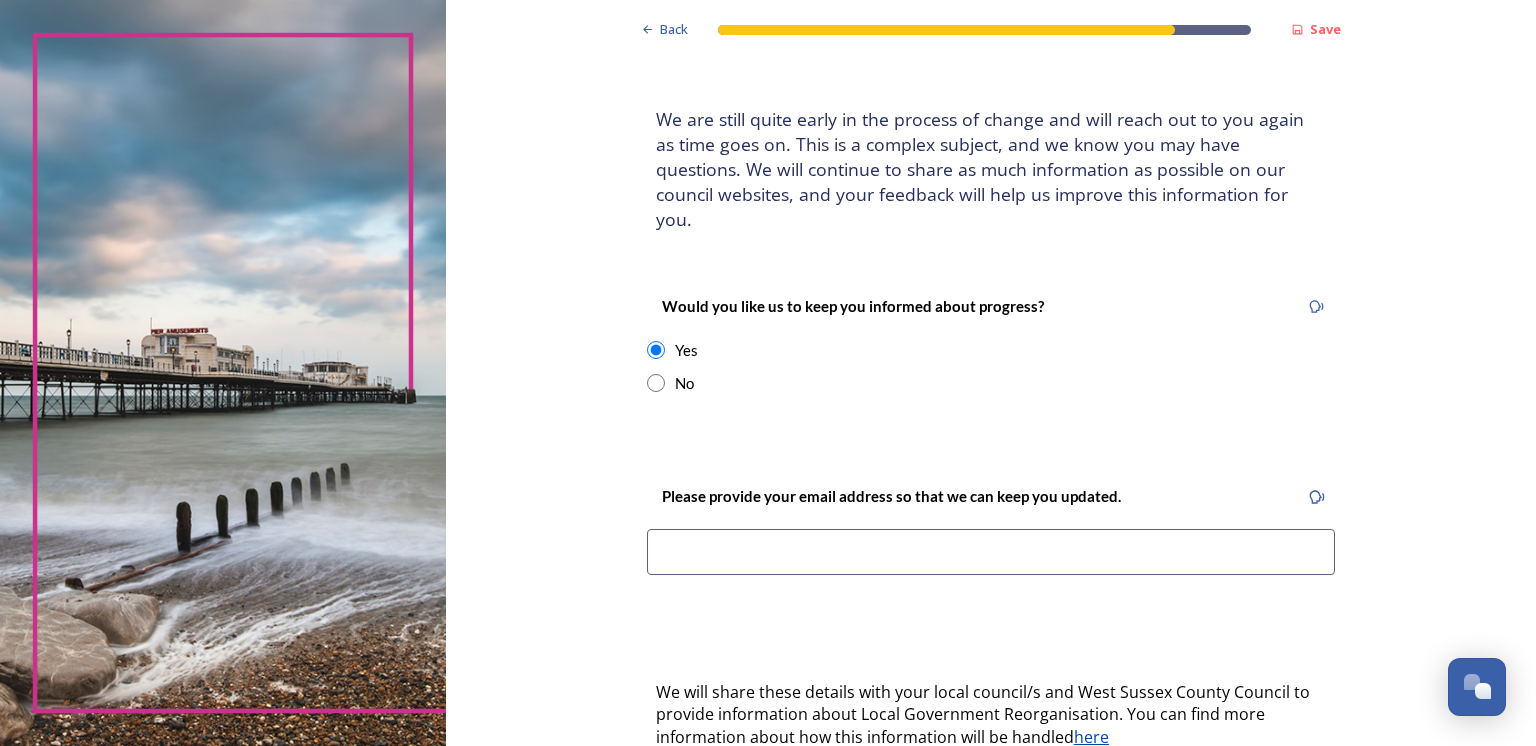 click at bounding box center [991, 552] 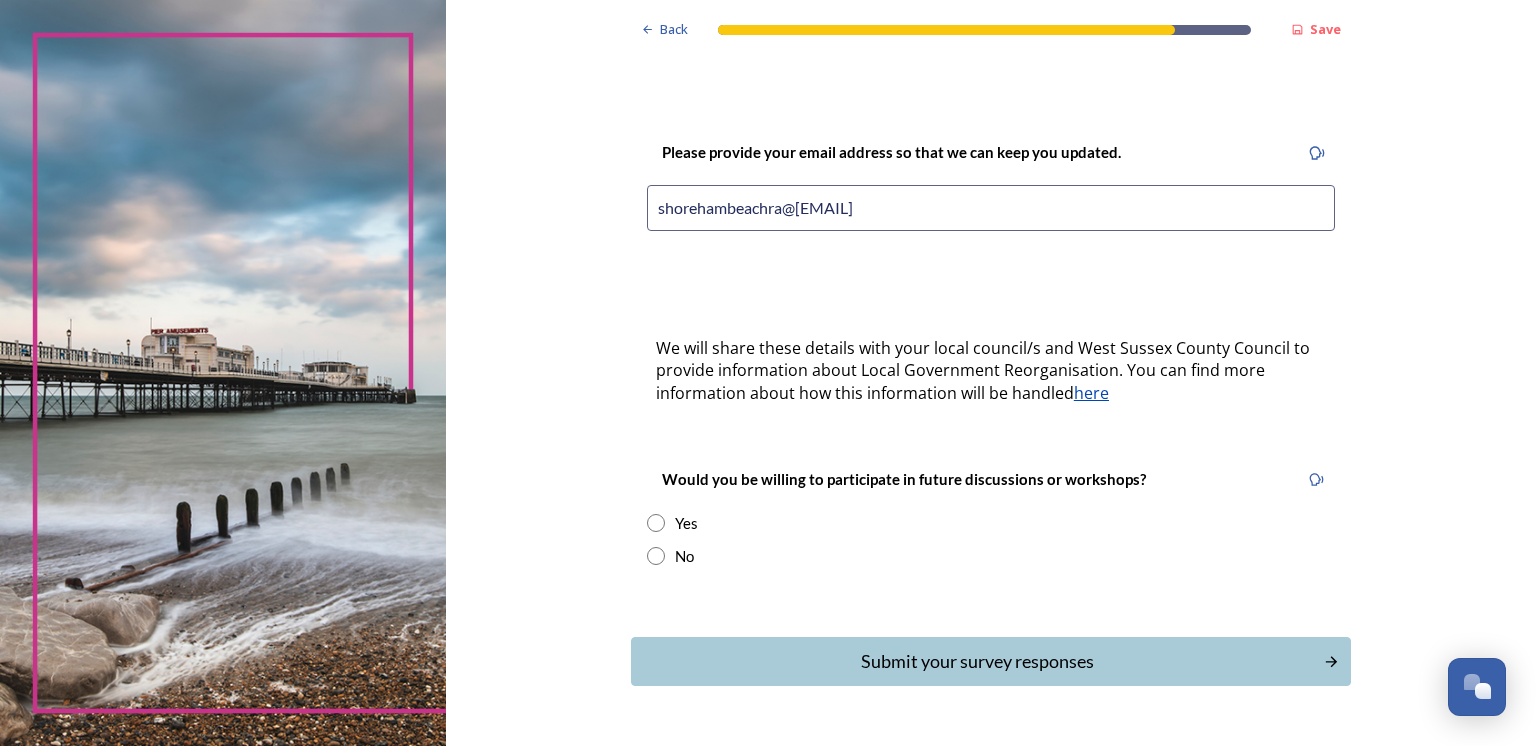 scroll, scrollTop: 456, scrollLeft: 0, axis: vertical 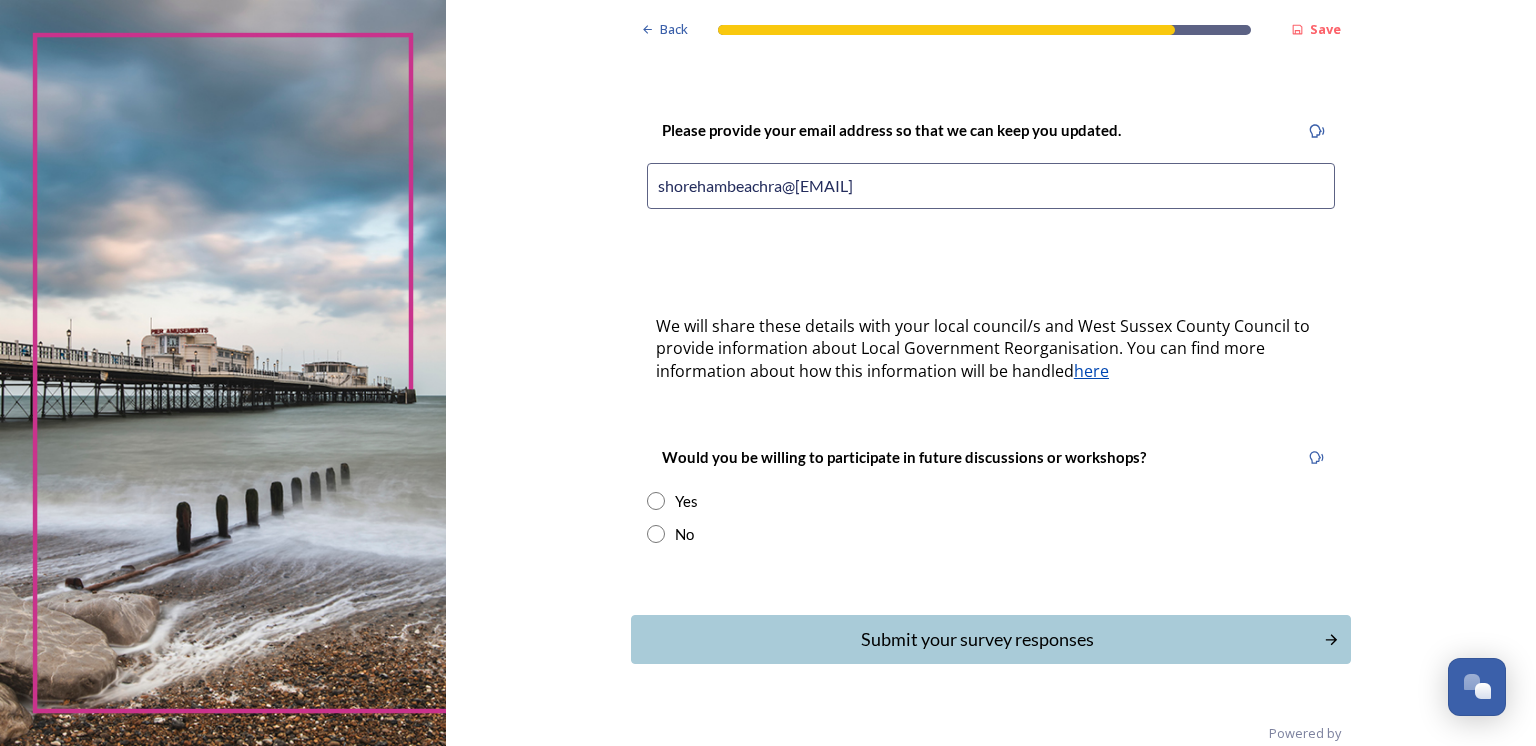 click at bounding box center [656, 501] 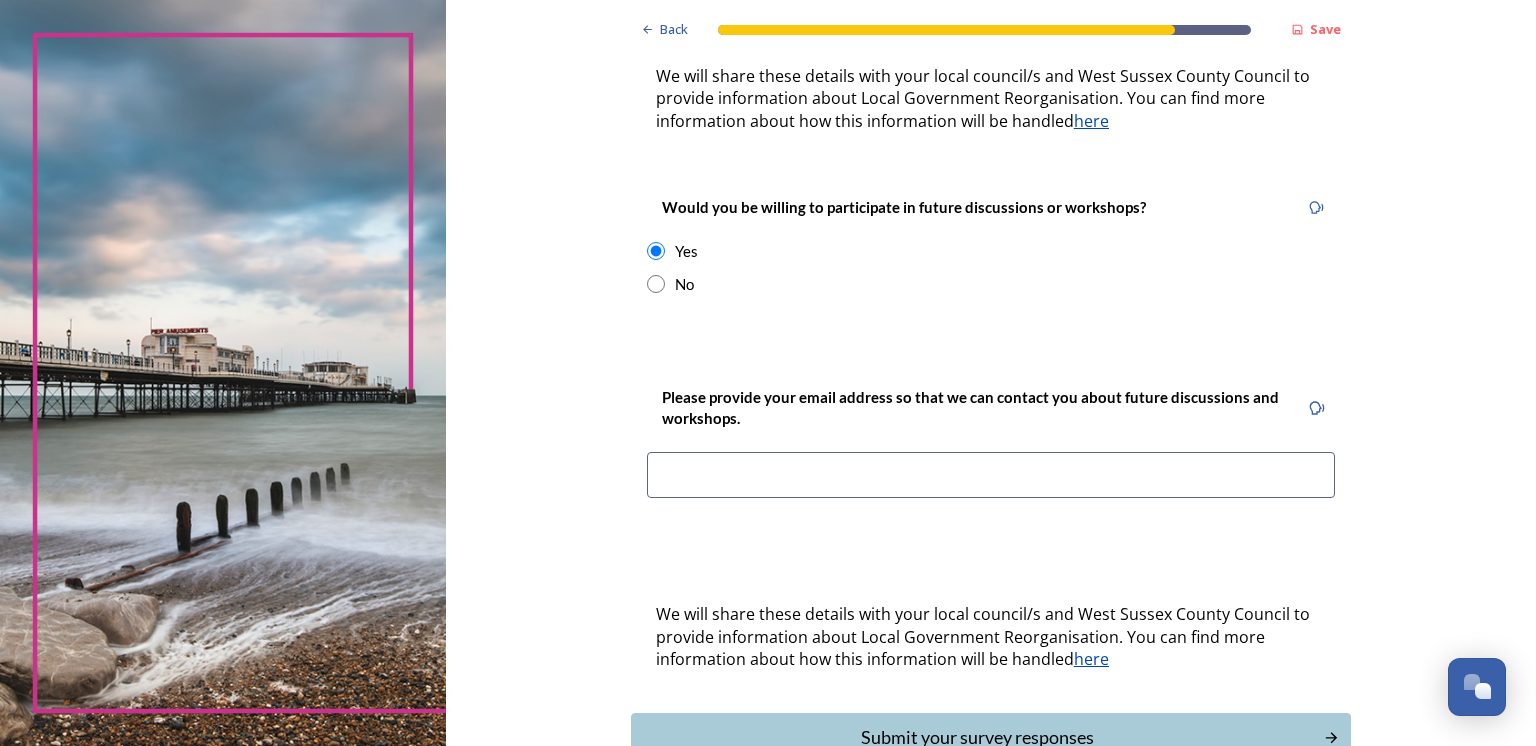 scroll, scrollTop: 704, scrollLeft: 0, axis: vertical 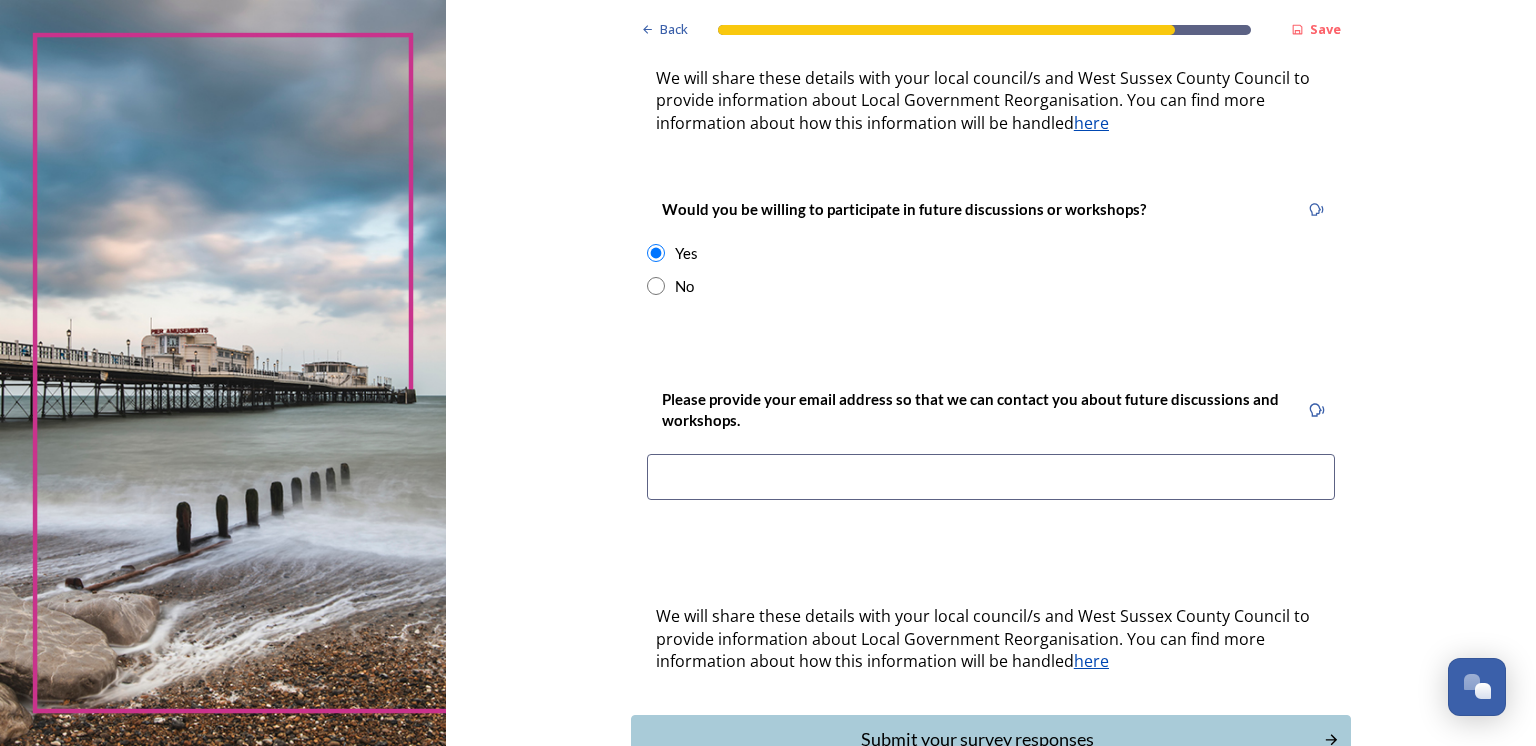 click at bounding box center (991, 477) 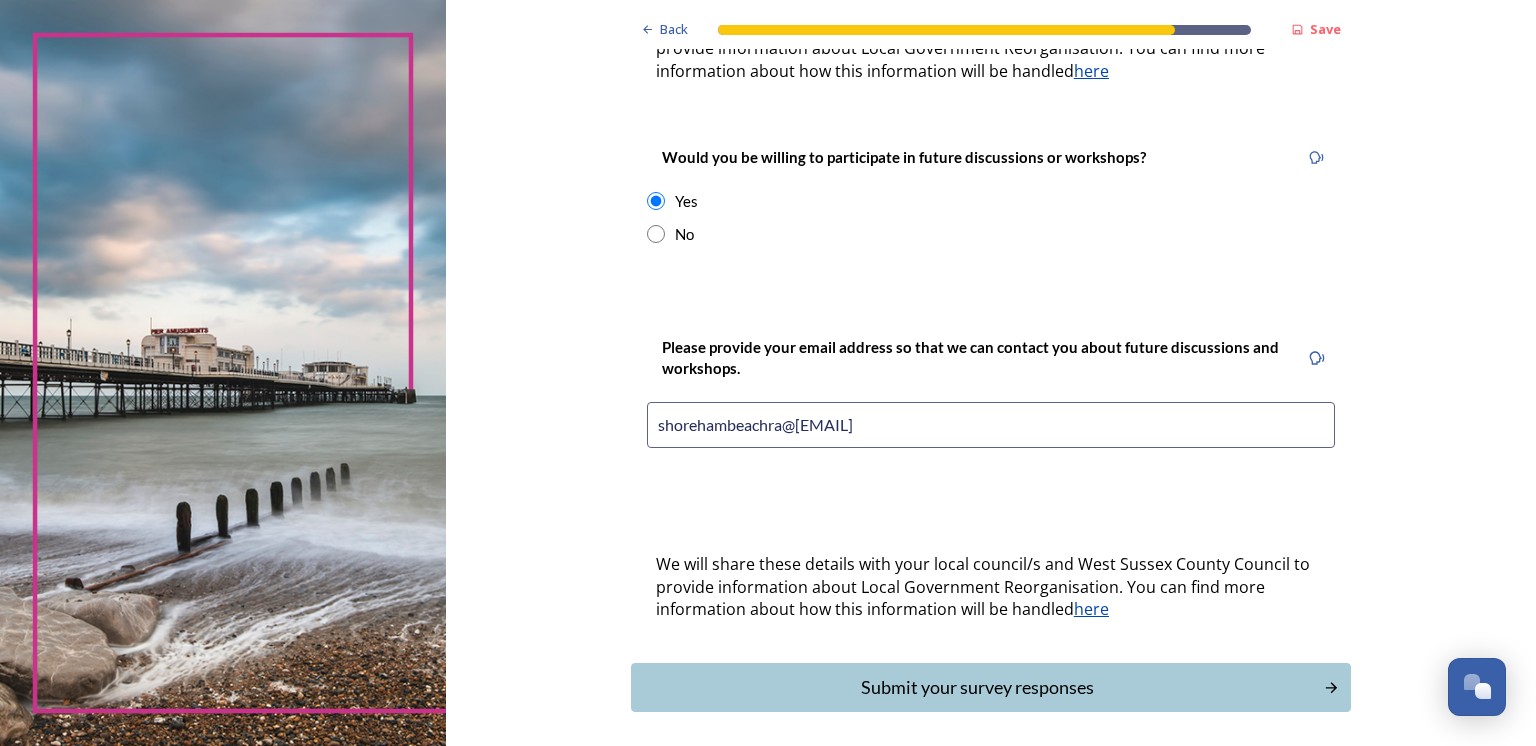 scroll, scrollTop: 812, scrollLeft: 0, axis: vertical 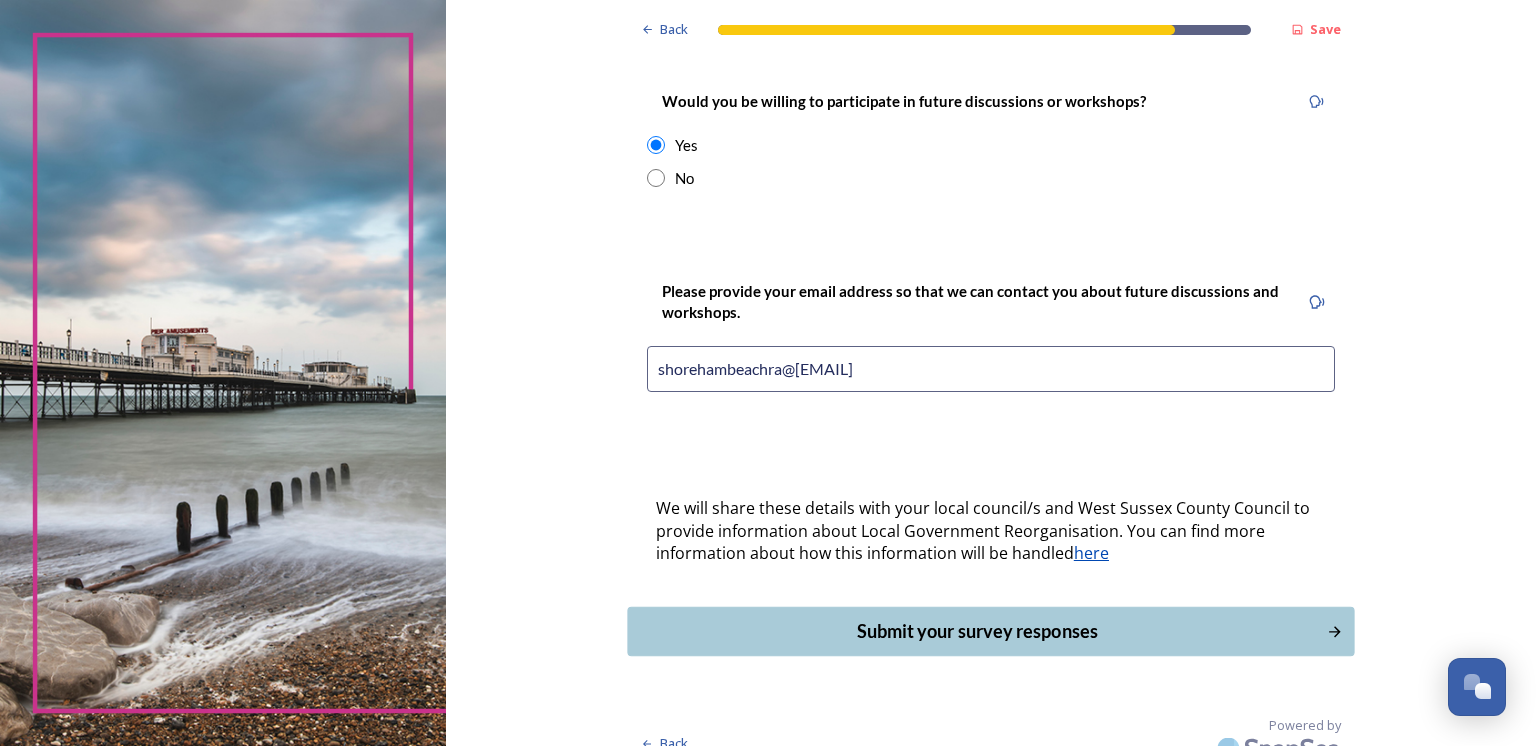 click on "Submit your survey responses" at bounding box center (976, 631) 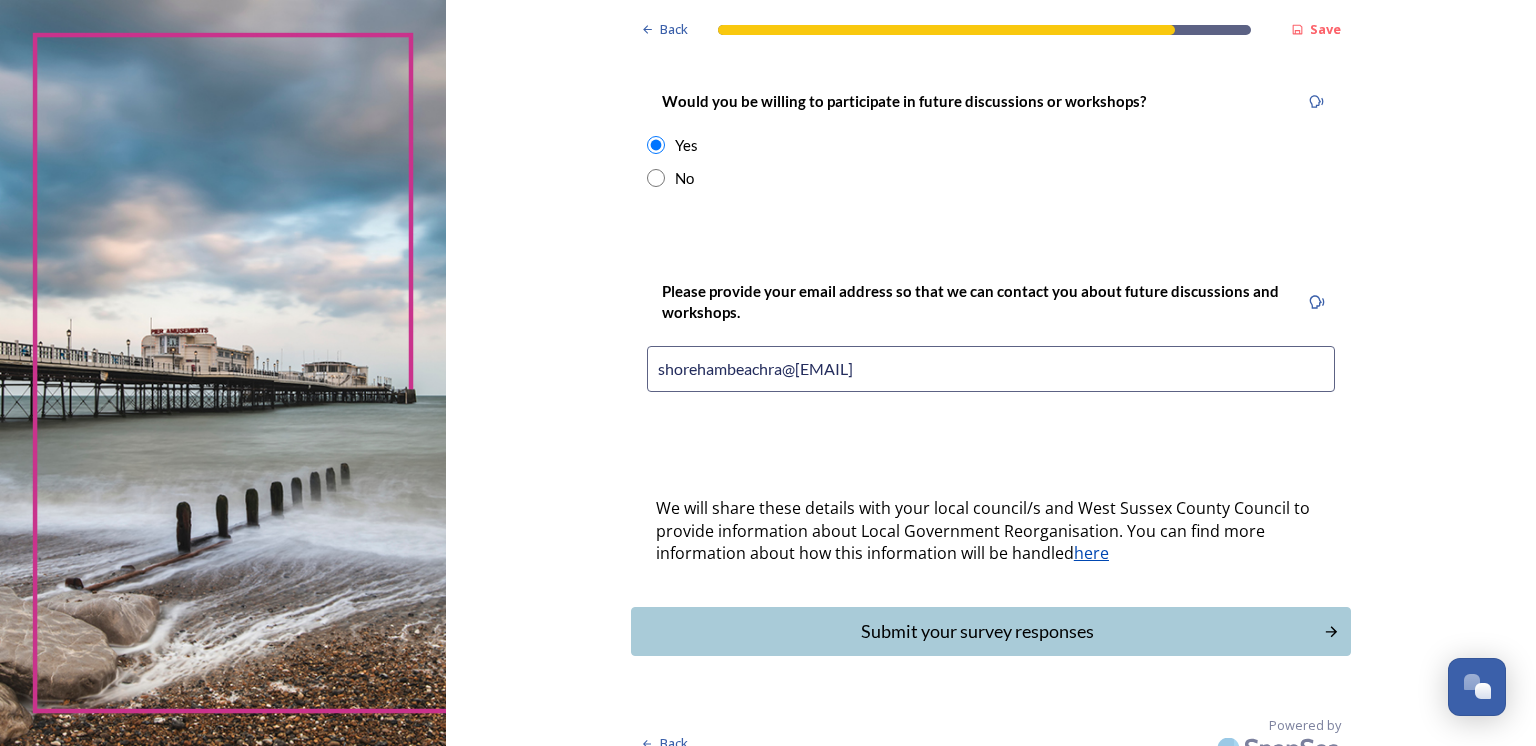 scroll, scrollTop: 0, scrollLeft: 0, axis: both 